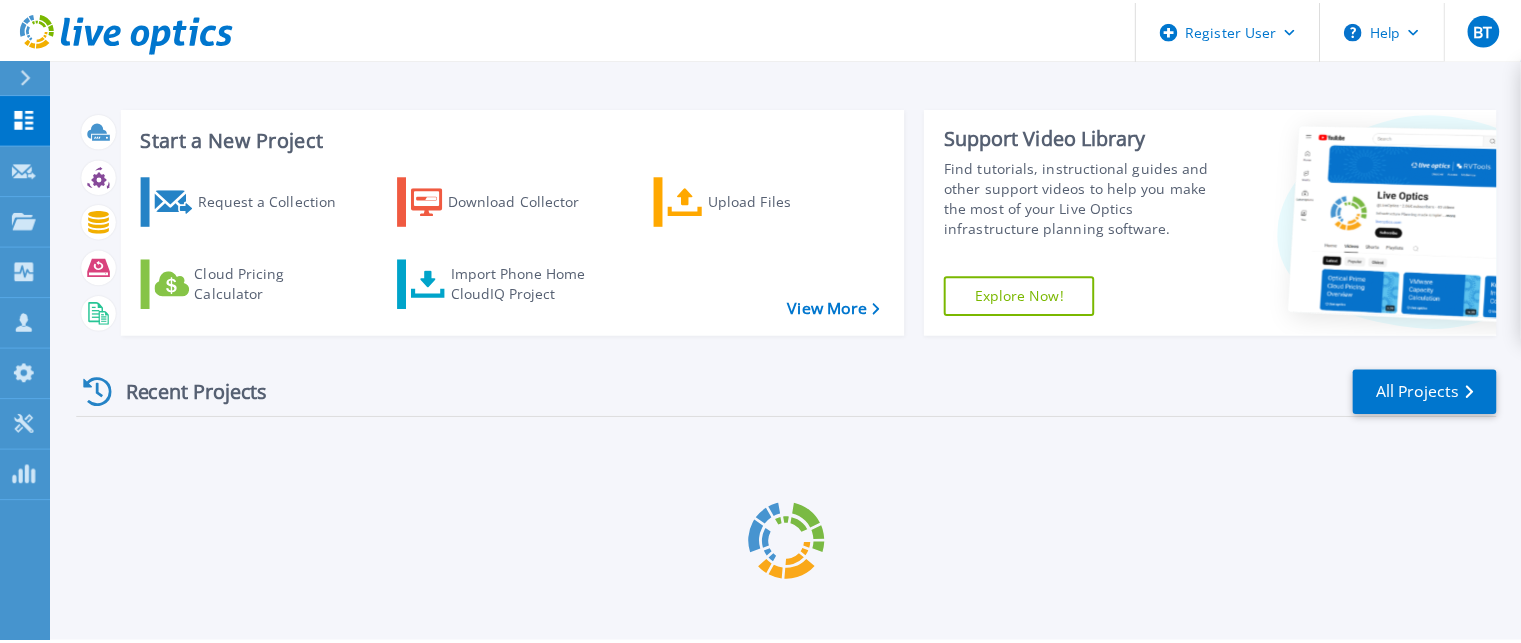 scroll, scrollTop: 0, scrollLeft: 0, axis: both 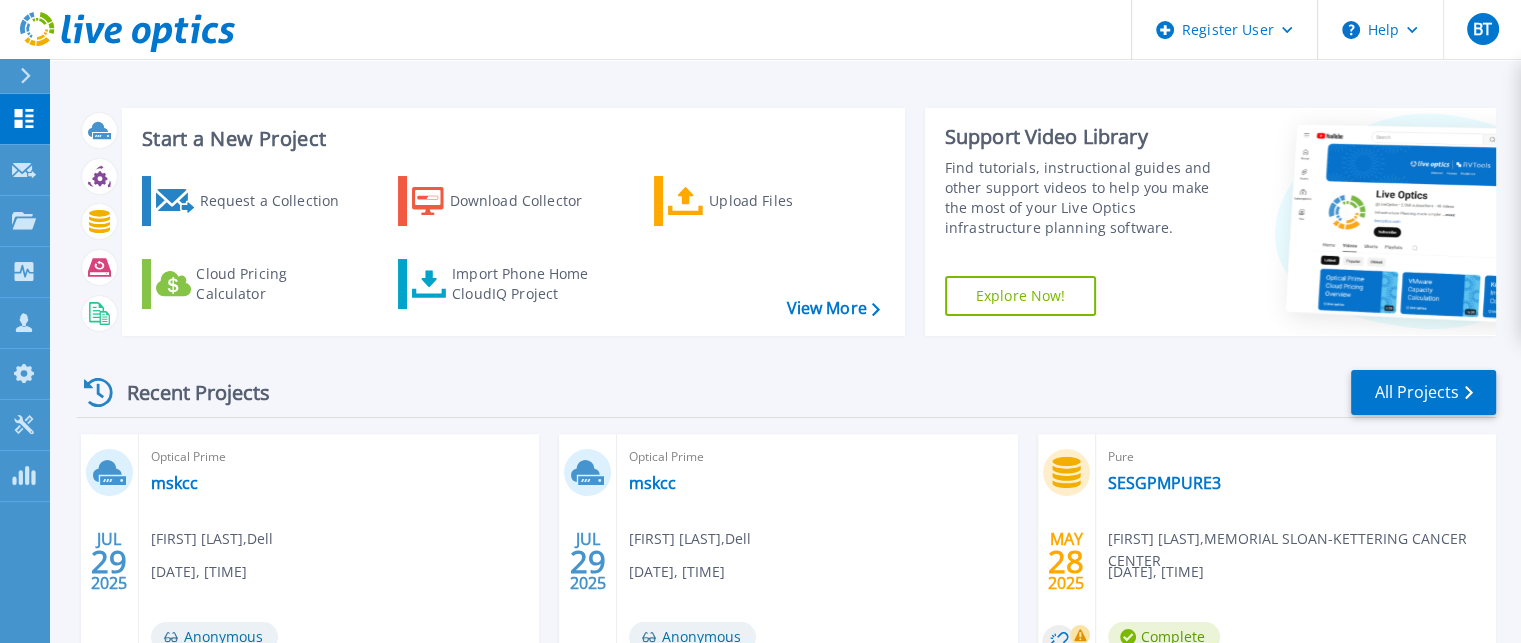 click on "Recent Projects All Projects JUL   29   2025 Optical Prime mskcc [FIRST] [LAST] ,  Dell  [DATE], [TIME] Anonymous Project ID:  [NUMBER] JUL   29   2025 Optical Prime mskcc [FIRST] [LAST] ,  Dell  [DATE], [TIME] Anonymous Project ID:  [NUMBER] MAY   28   2025 Pure SESGPMPURE3 [FIRST] [LAST] ,  MEMORIAL SLOAN-KETTERING CANCER CENTER [DATE], [TIME] Complete Project ID:  [NUMBER] MAY   28   2025 Pure SESGPMPURE2 [FIRST] [LAST] ,  MEMORIAL SLOAN-KETTERING CANCER CENTER [DATE], [TIME] Complete Project ID:  [NUMBER] MAY   28   2025 Pure SESGPMPURE1 [FIRST] [LAST] ,  MEMORIAL SLOAN-KETTERING CANCER CENTER [DATE], [TIME] Complete Project ID:  [NUMBER] MAY   28   2025 Pure SESGPLPURE3 [FIRST] [LAST] ,  MEMORIAL SLOAN-KETTERING CANCER CENTER [DATE], [TIME] Complete Project ID:  [NUMBER]" at bounding box center [786, 700] 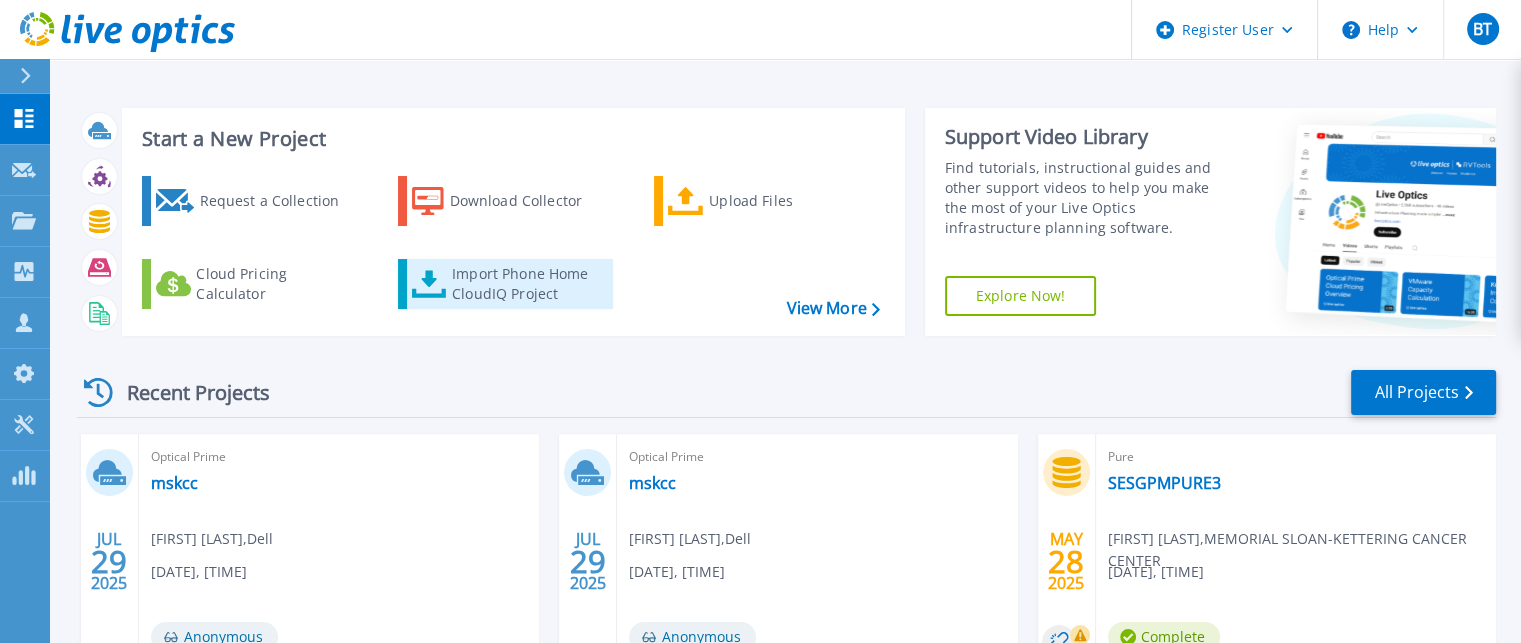 click on "Import Phone Home CloudIQ Project" at bounding box center (530, 284) 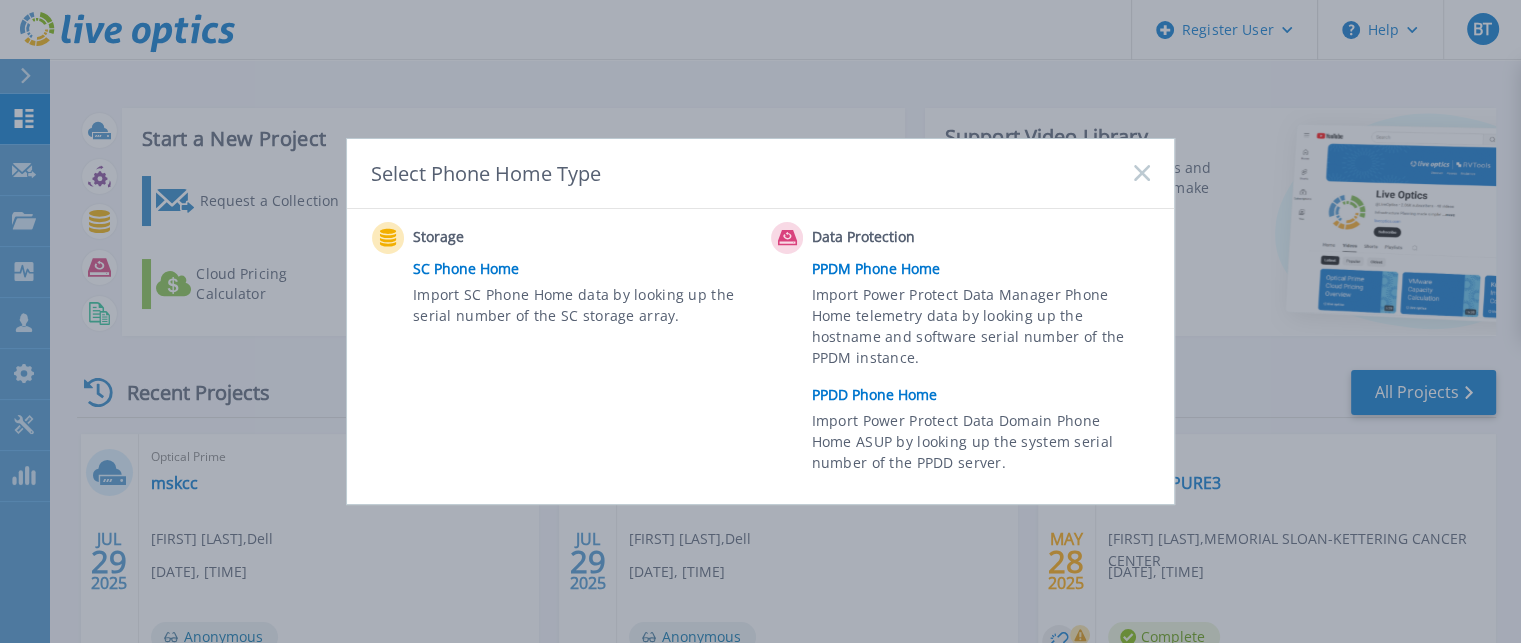click 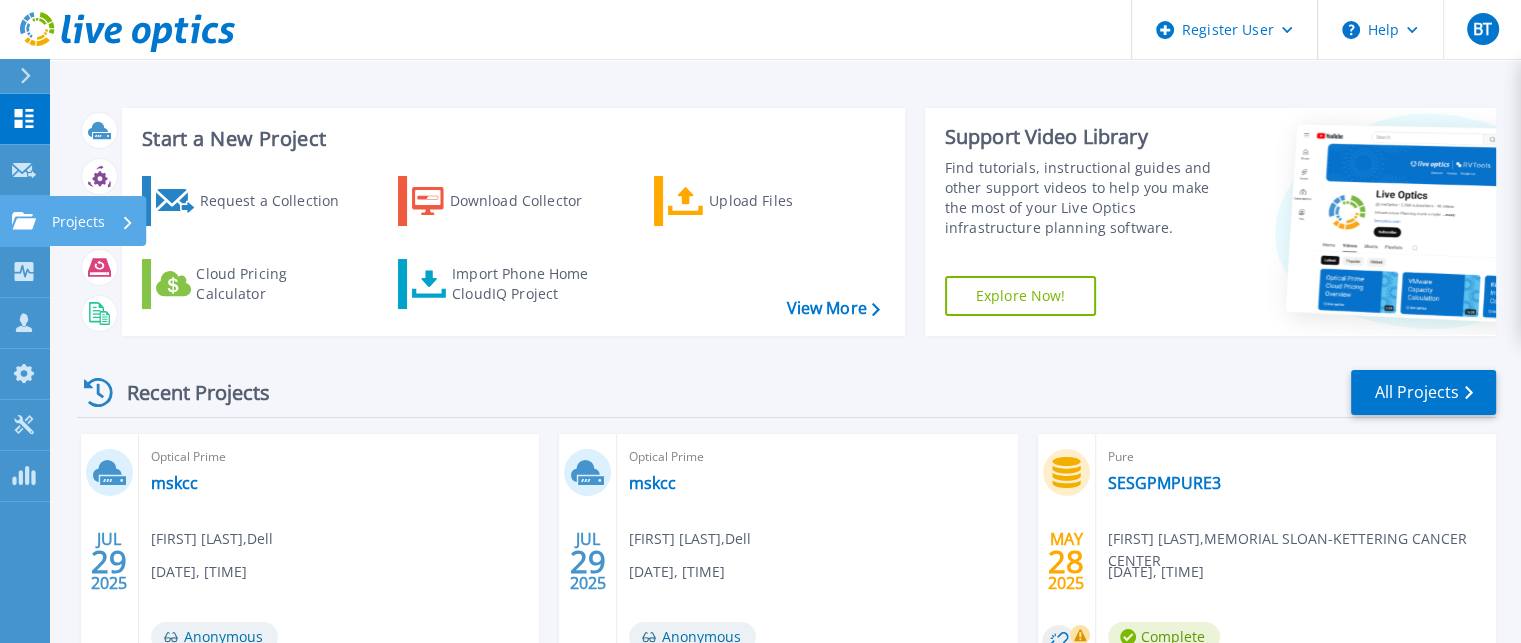 click 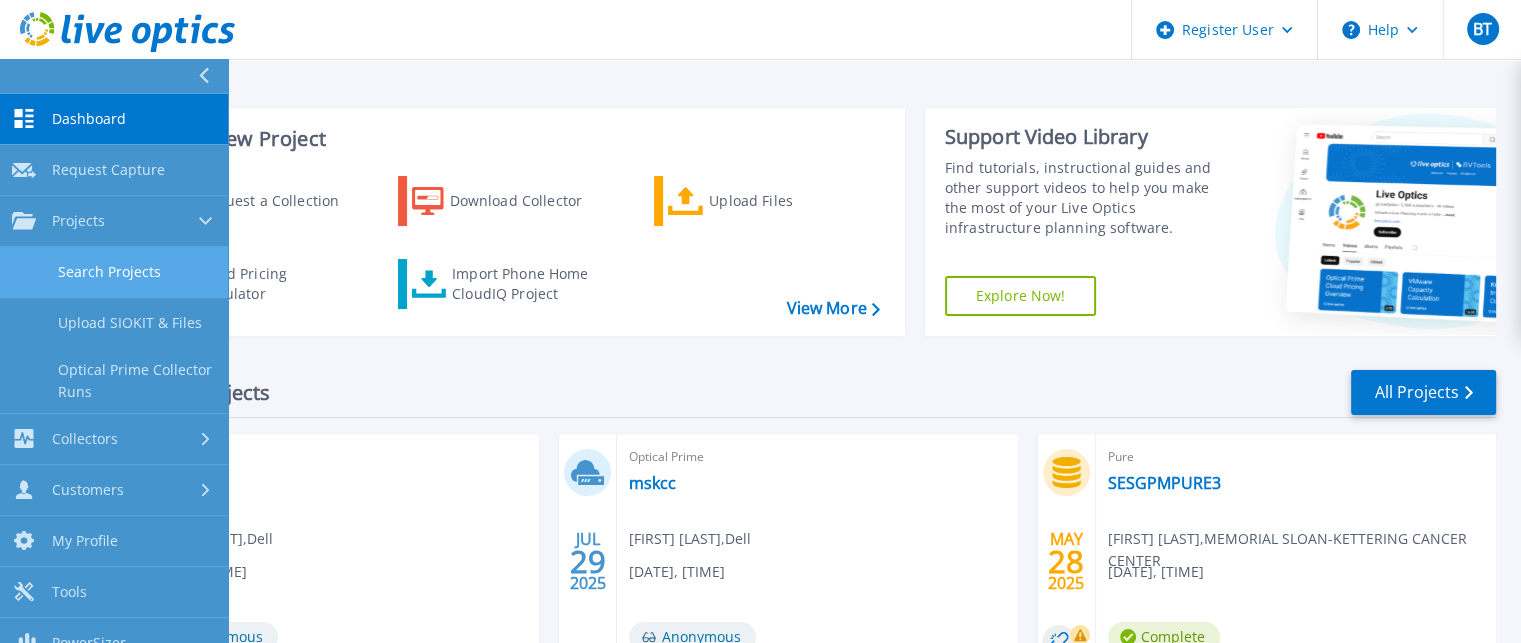 click on "Search Projects" at bounding box center (114, 272) 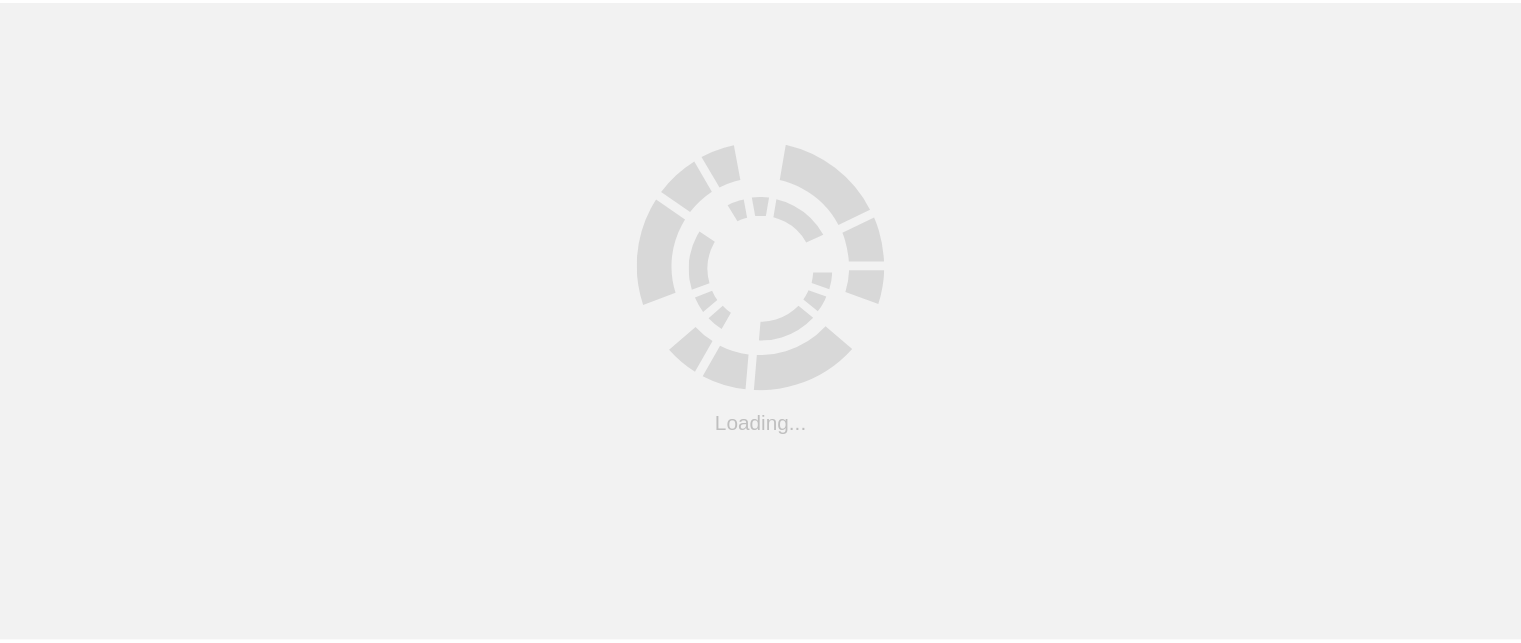 scroll, scrollTop: 0, scrollLeft: 0, axis: both 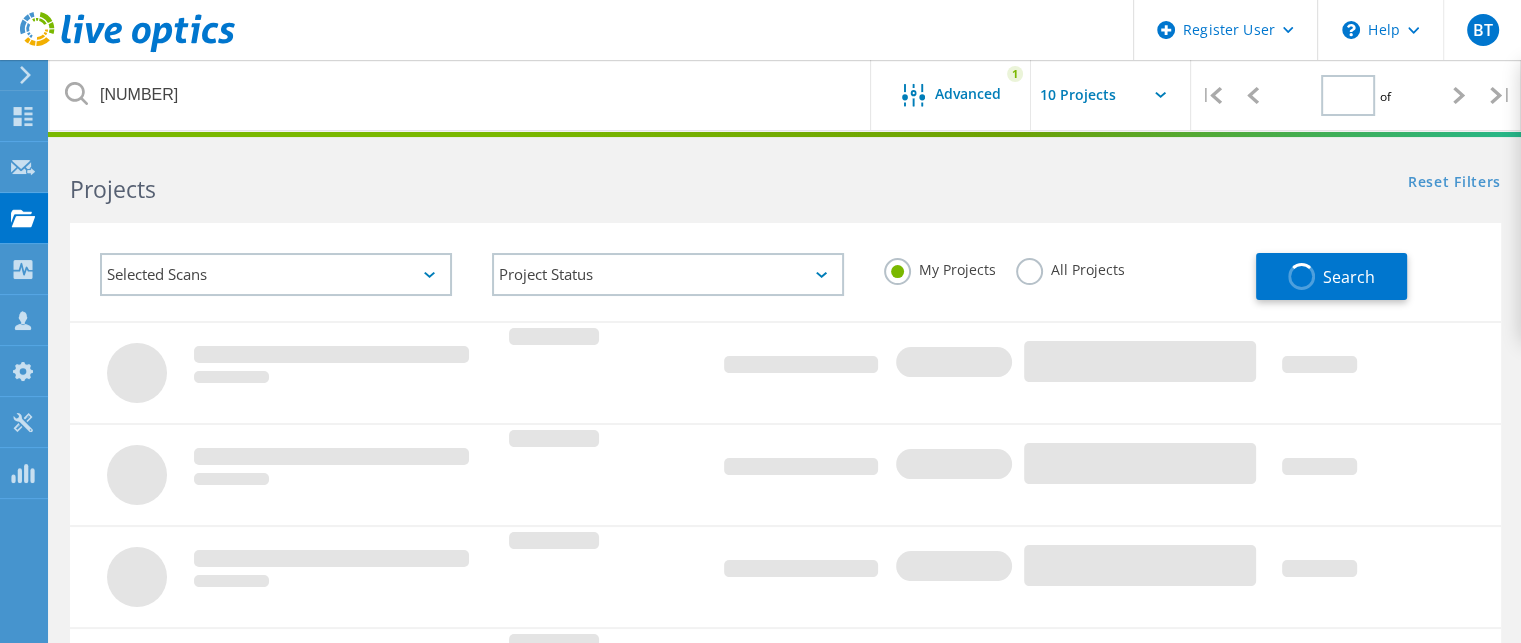 type on "1" 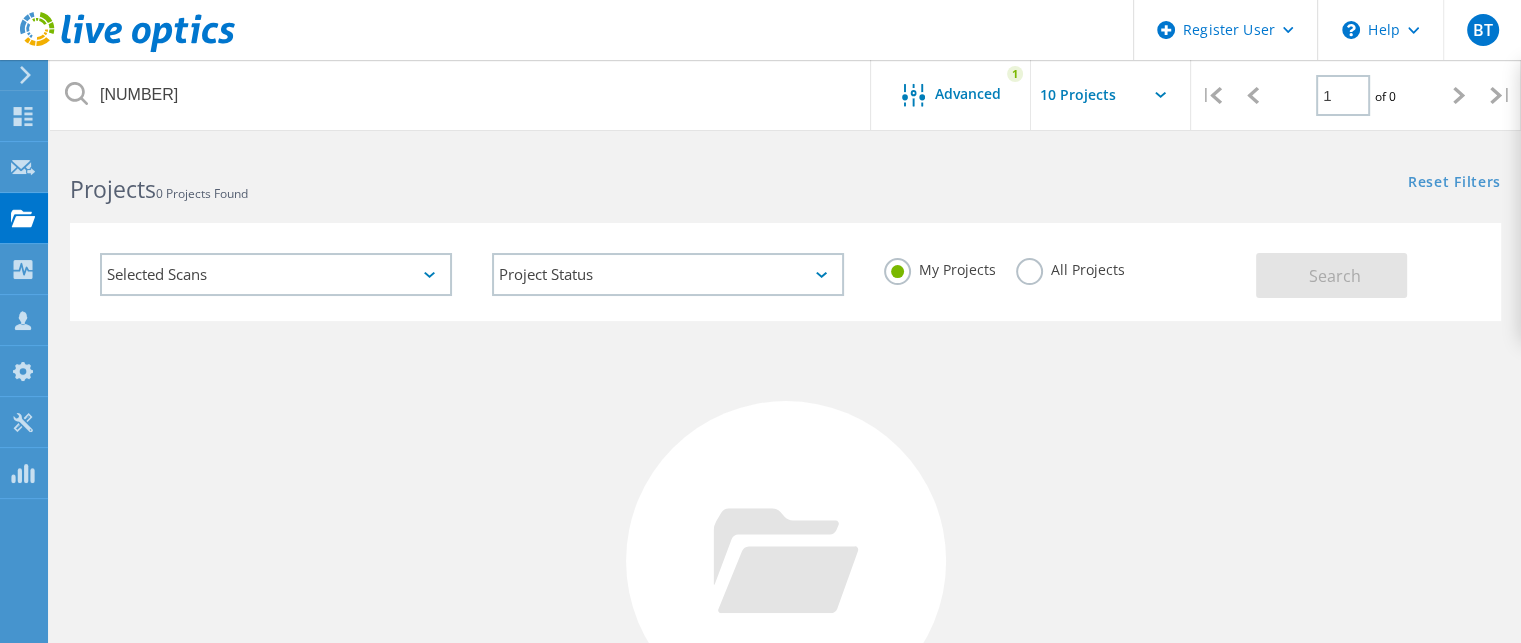 click on "All Projects" 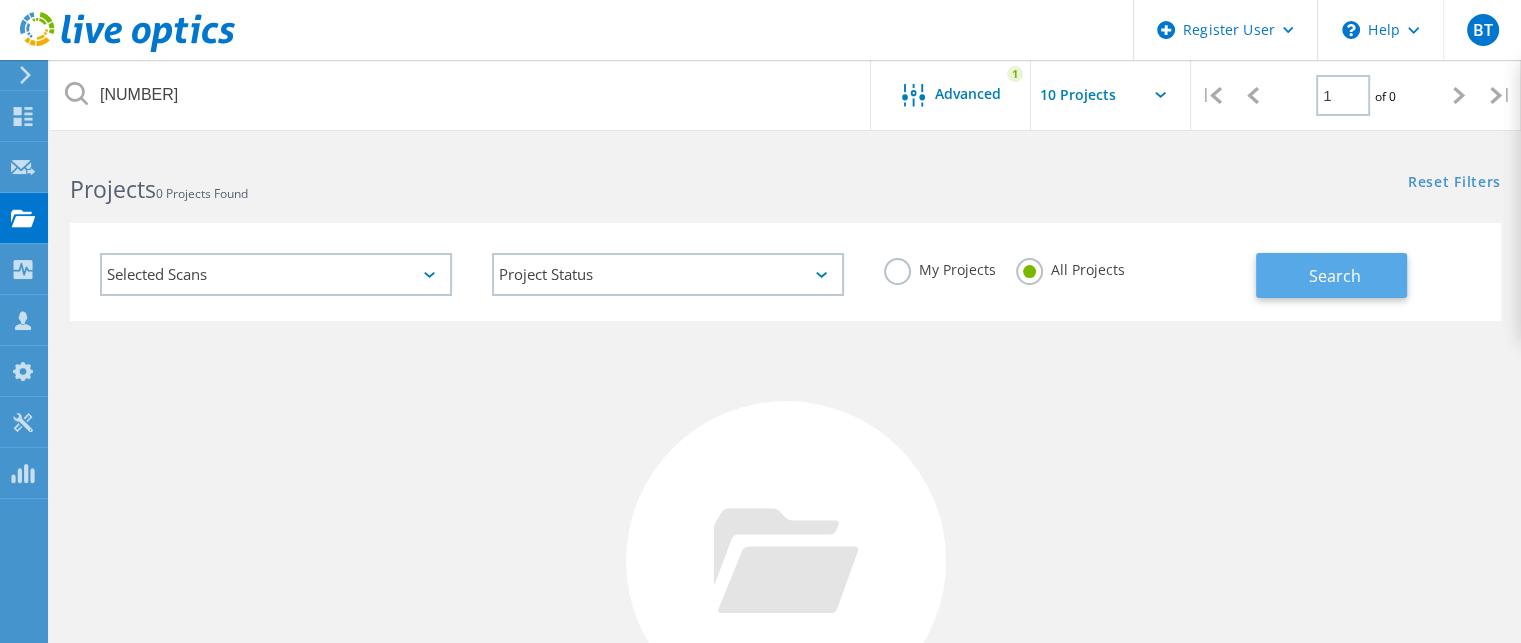 click on "Search" 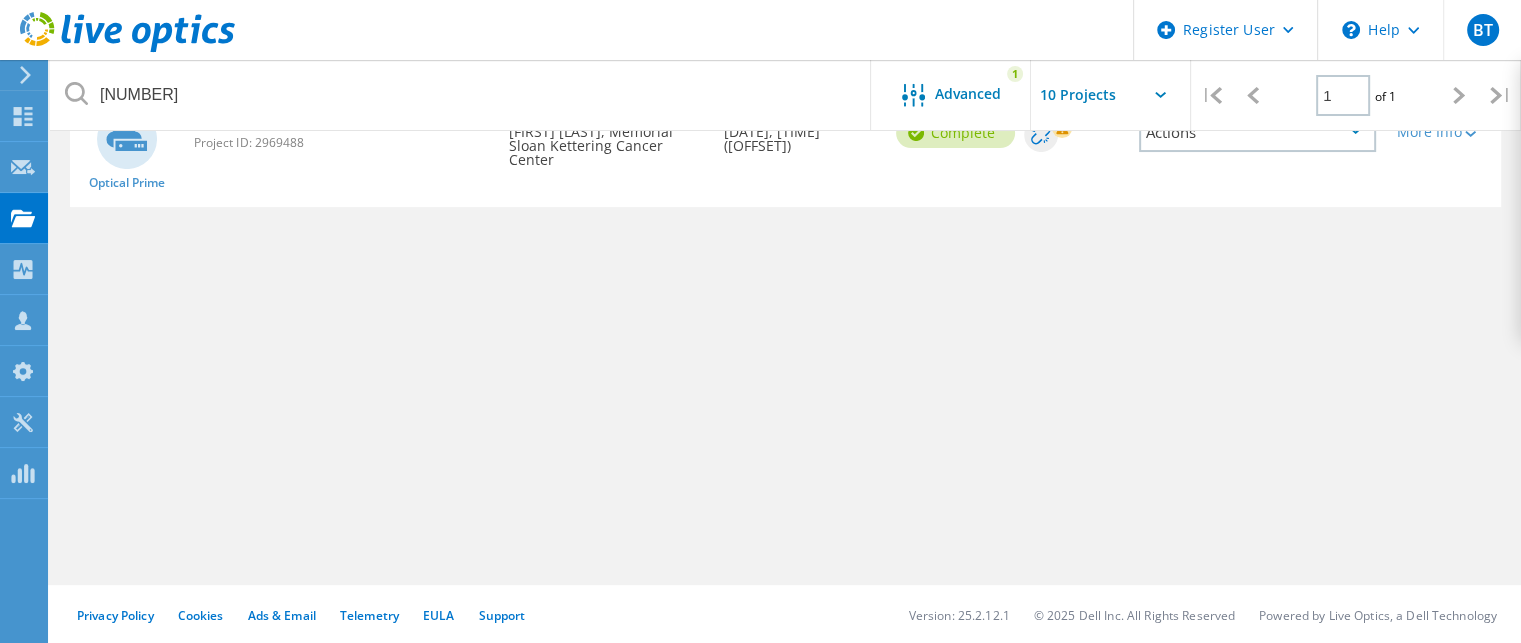 scroll, scrollTop: 0, scrollLeft: 0, axis: both 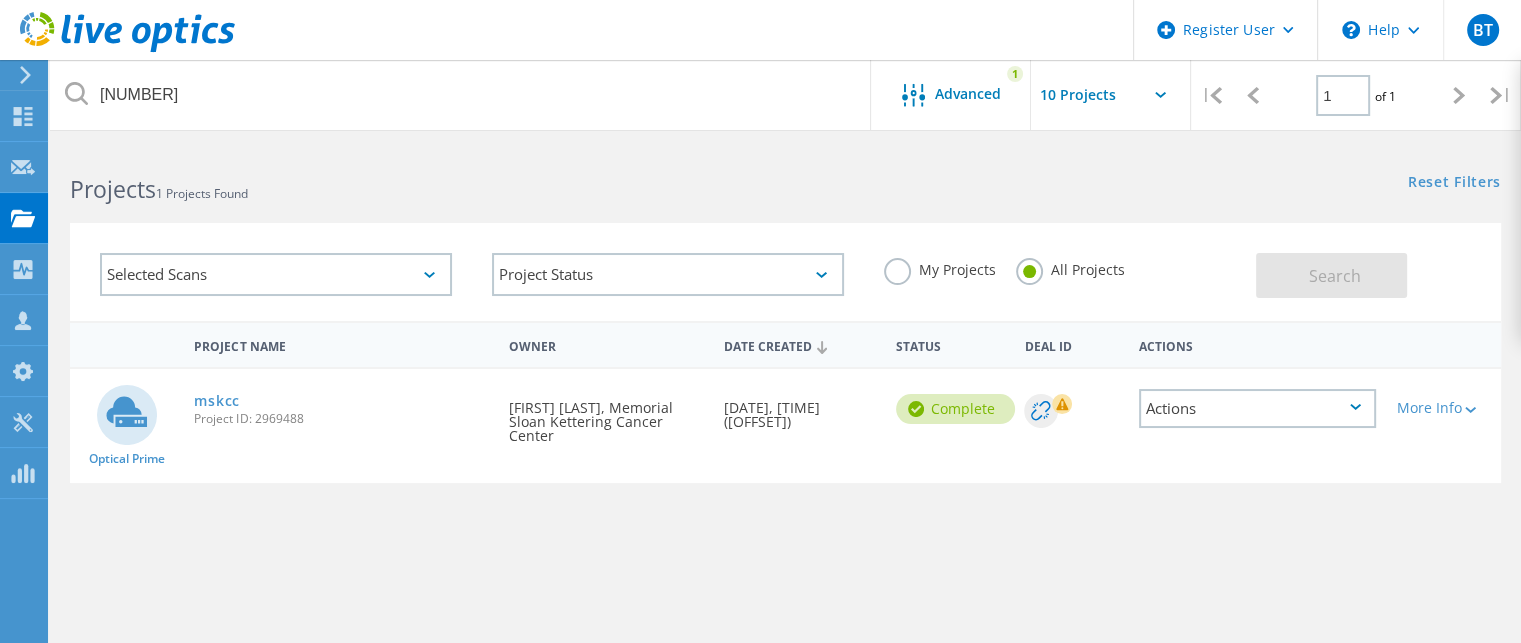 click on "Selected Scans" 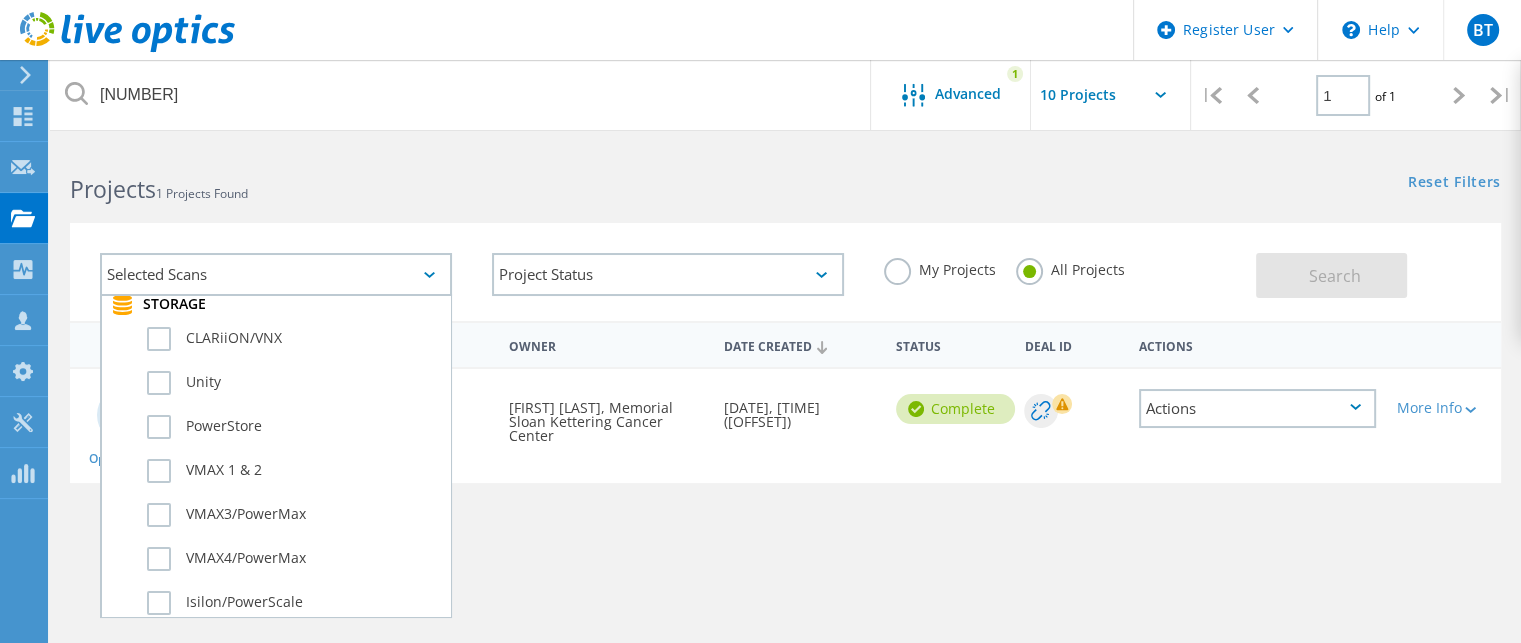 scroll, scrollTop: 486, scrollLeft: 0, axis: vertical 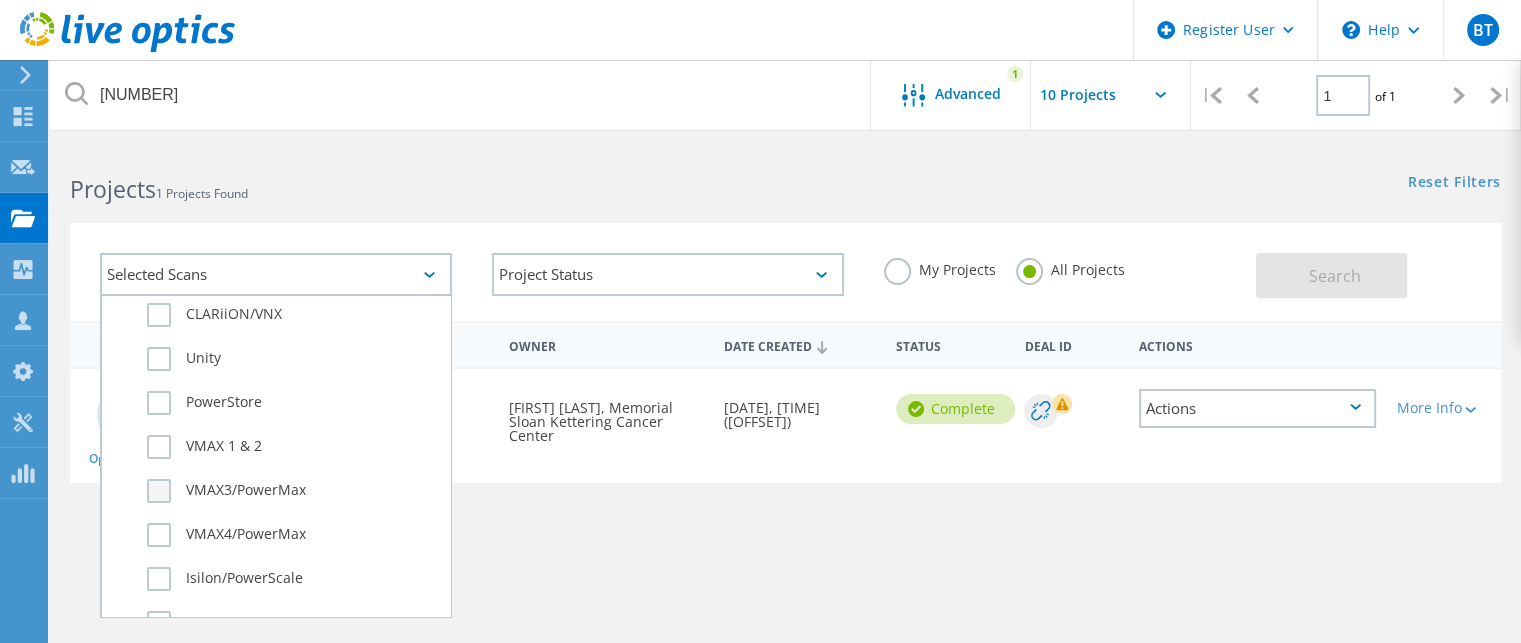 click on "VMAX3/PowerMax" 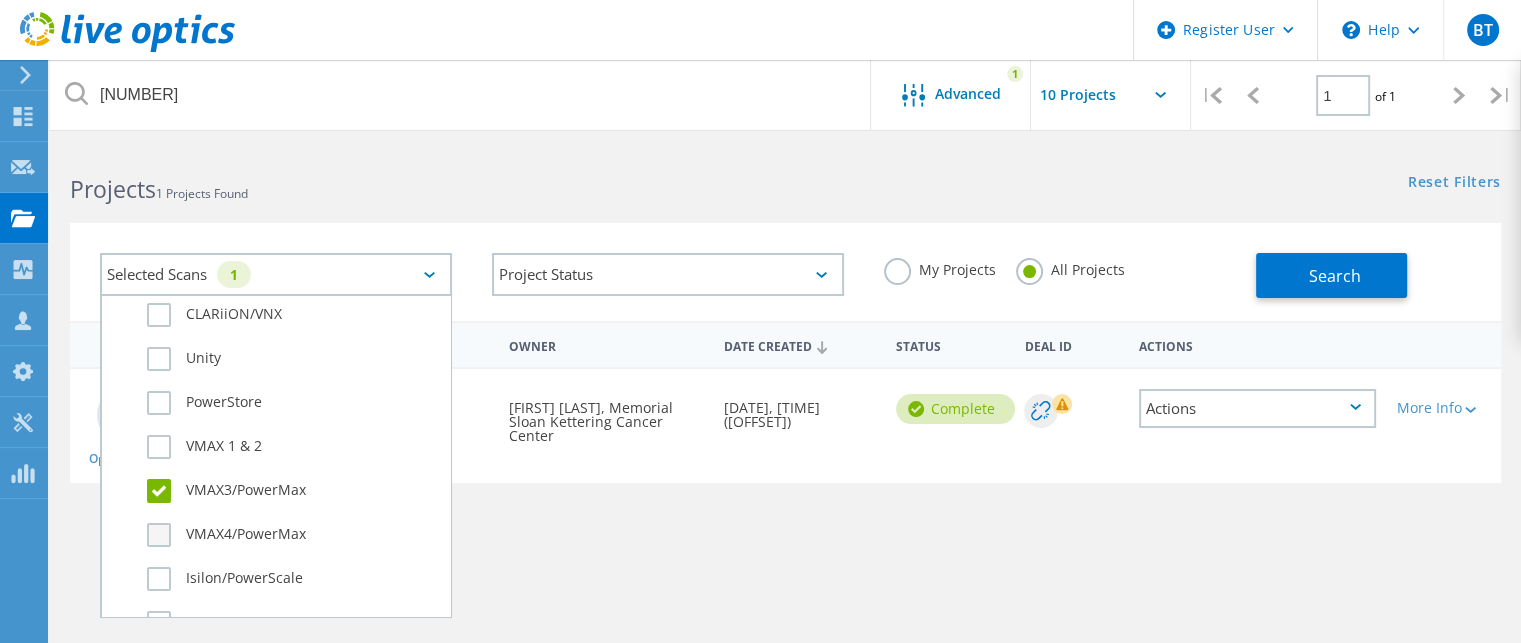 click on "VMAX4/PowerMax" 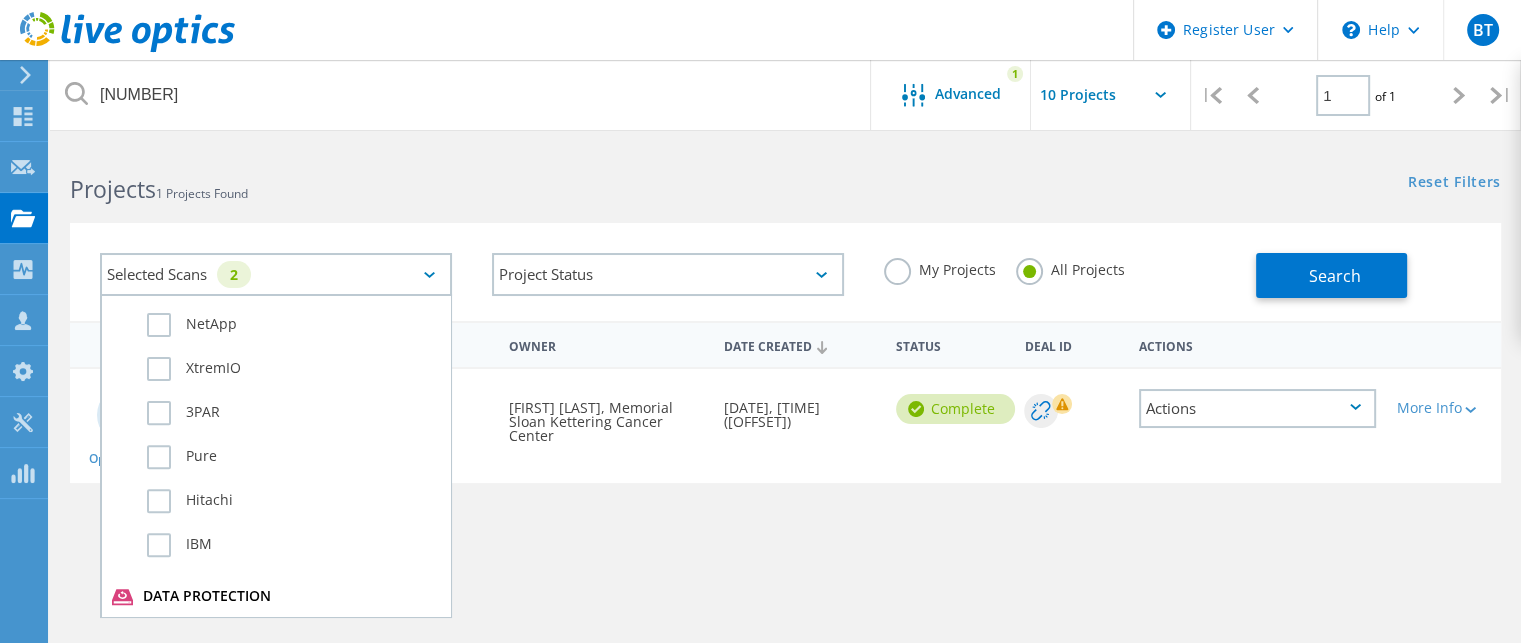 scroll, scrollTop: 857, scrollLeft: 0, axis: vertical 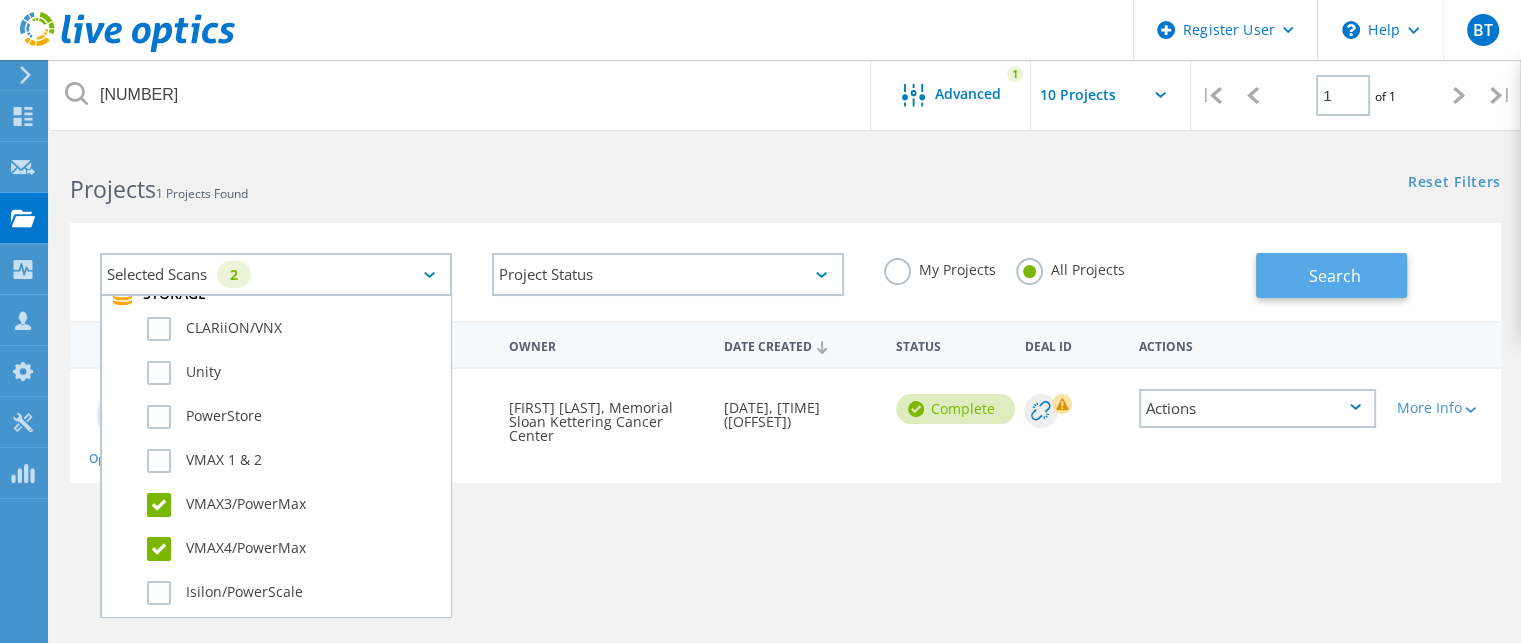 click on "Search" 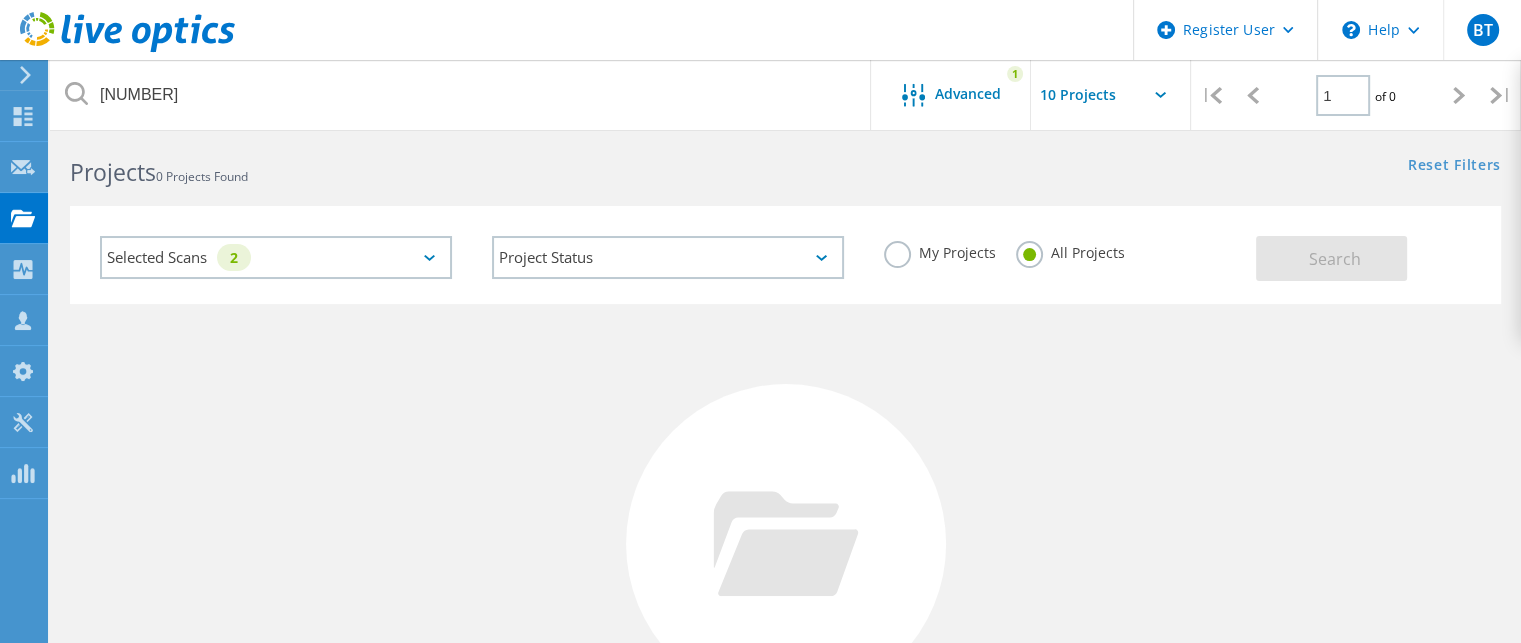 scroll, scrollTop: 0, scrollLeft: 0, axis: both 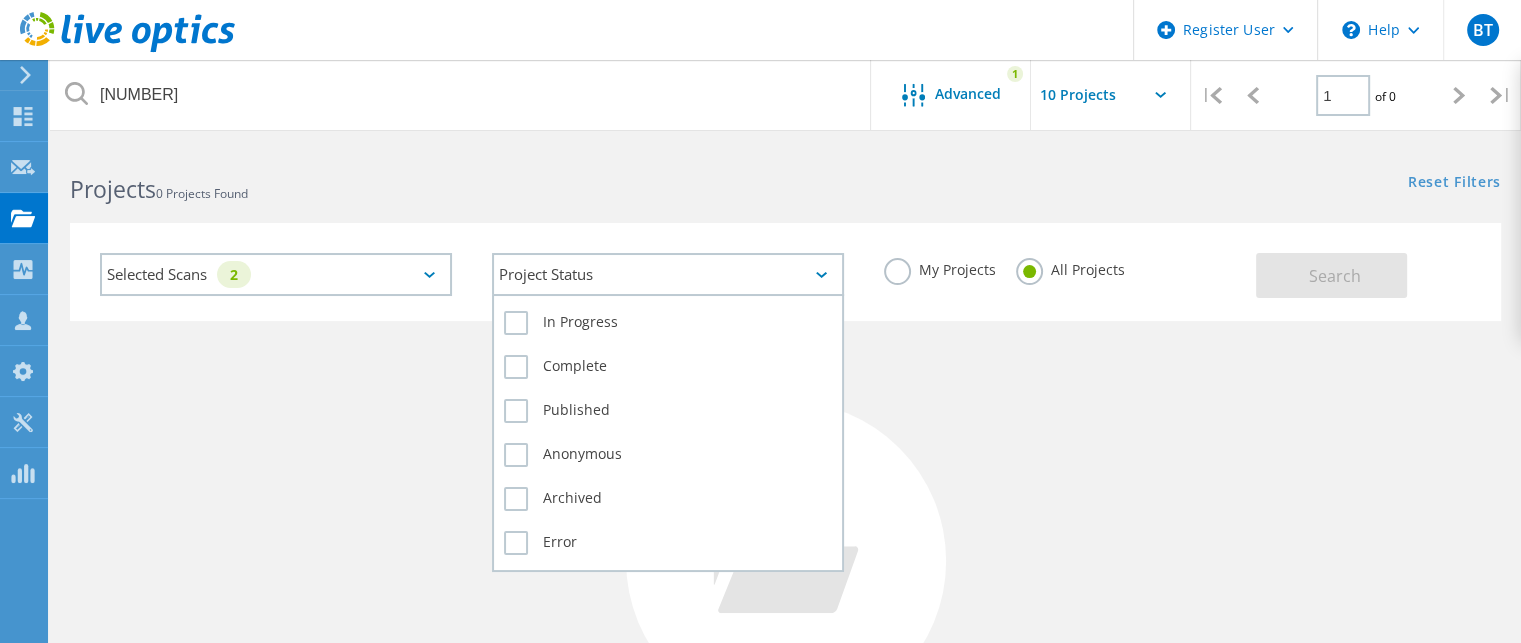click on "Project Status" 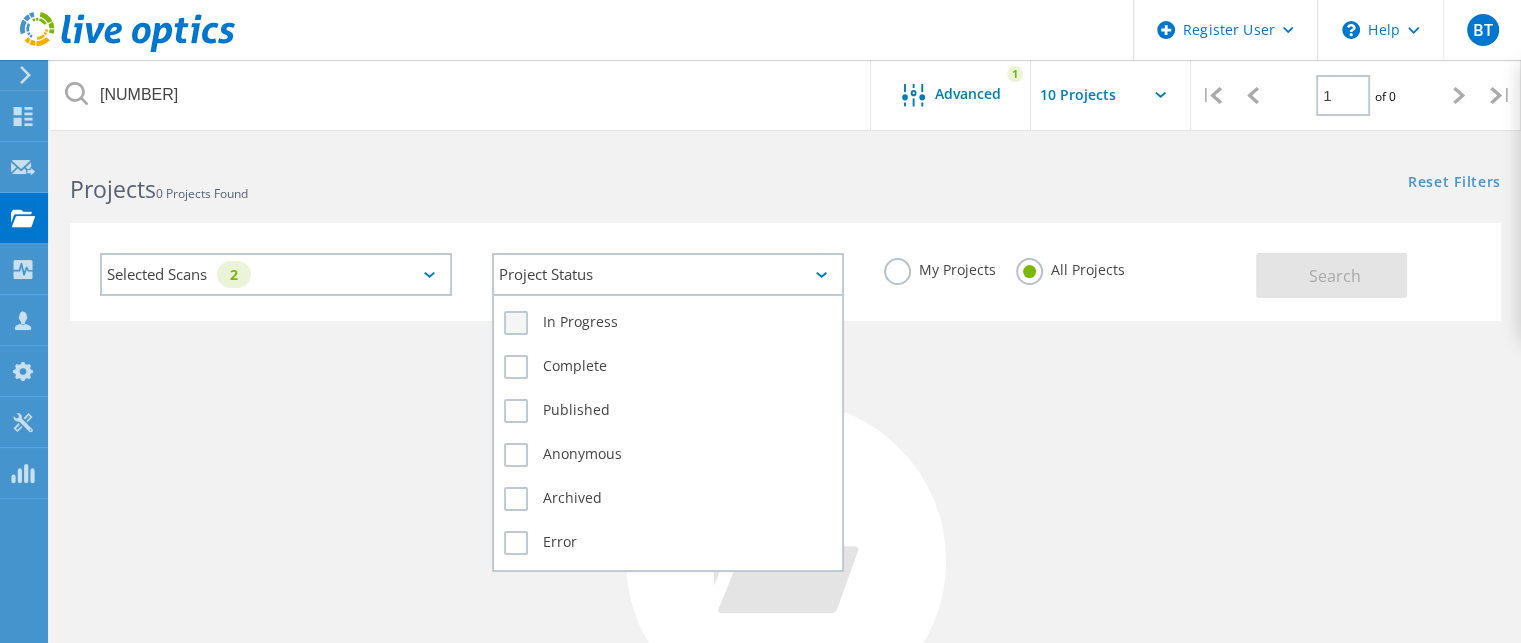 click on "In Progress" 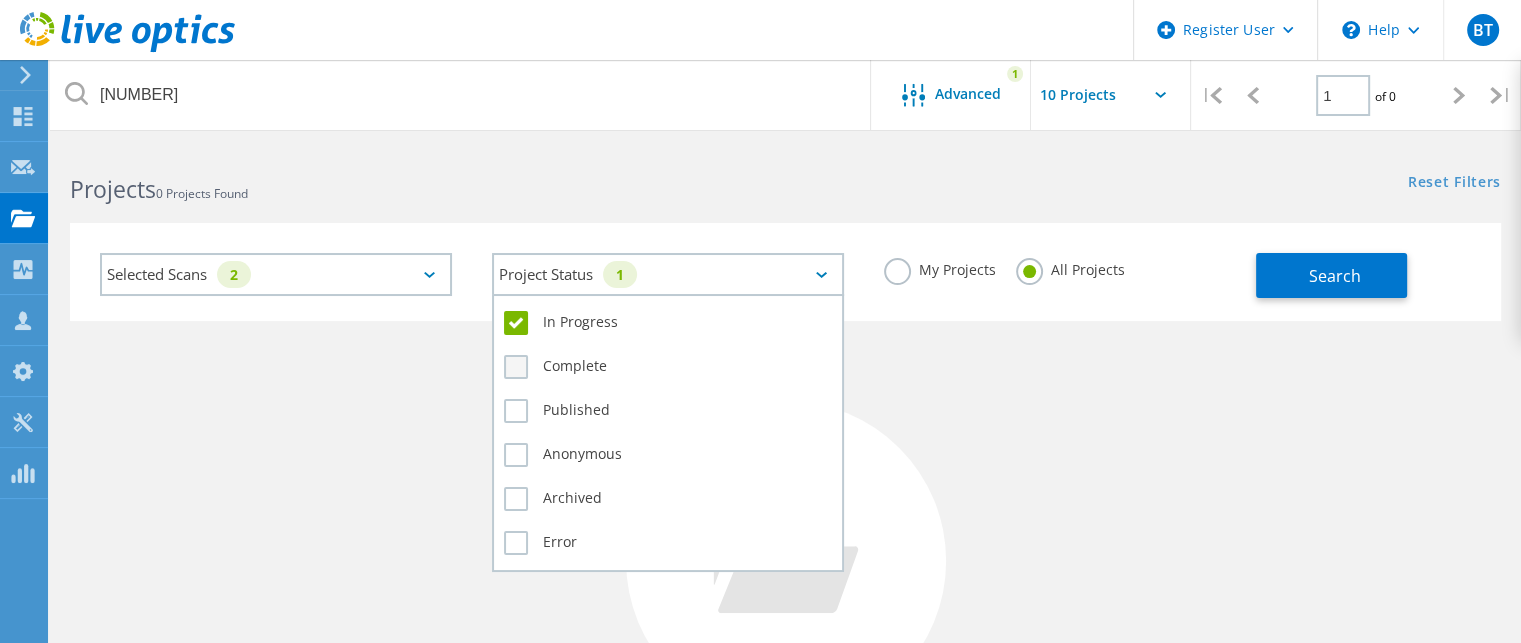 click on "Complete" 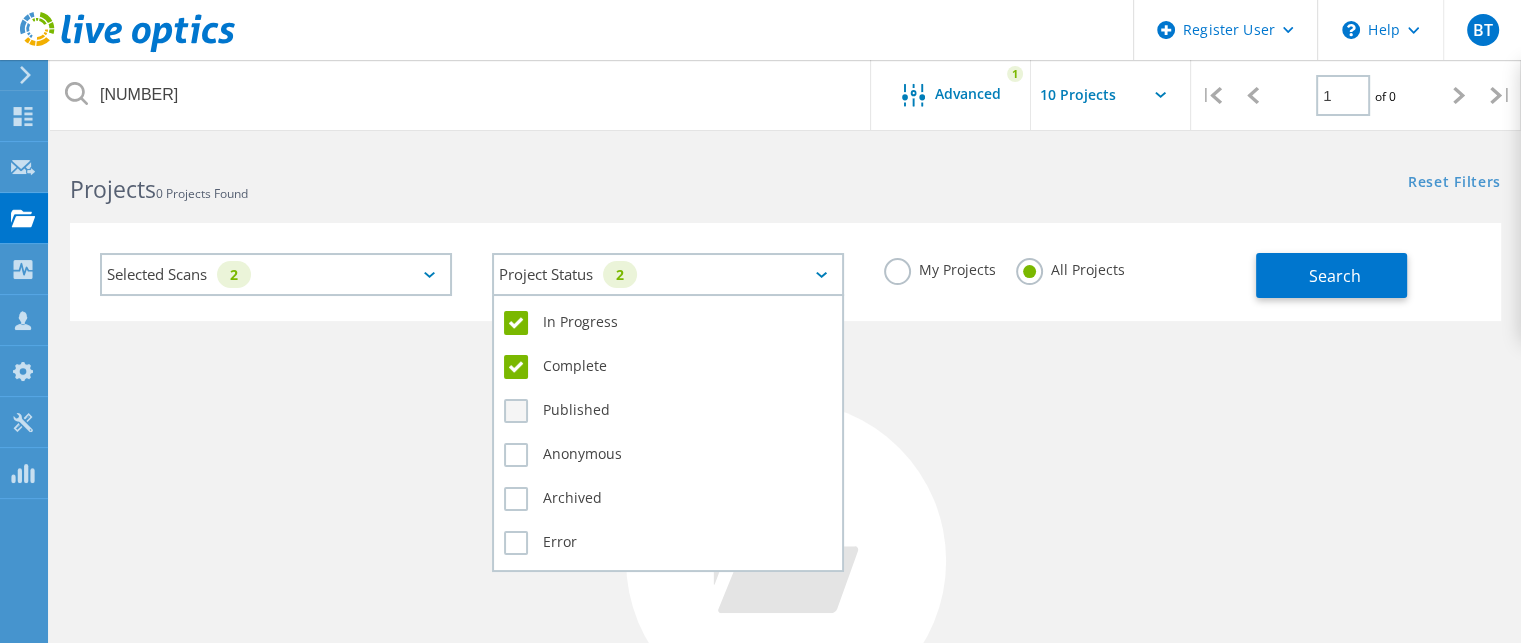 click on "Published" 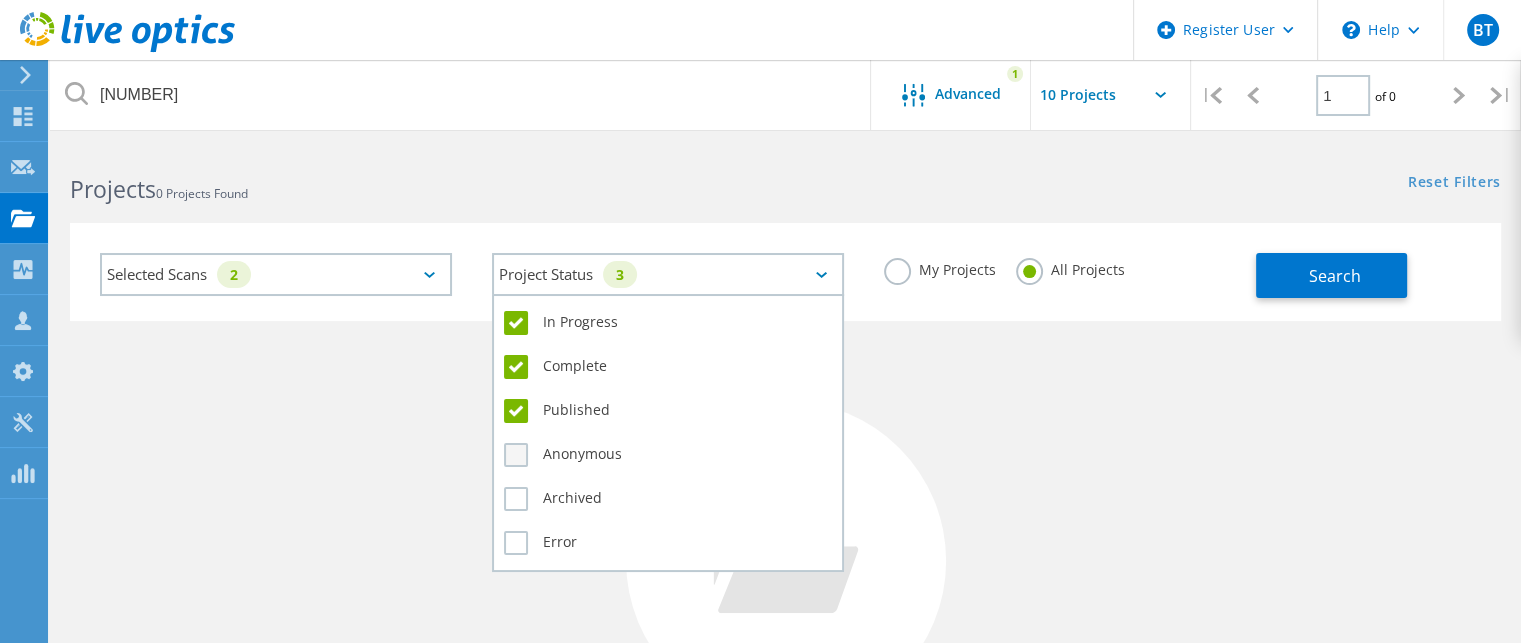 click on "Anonymous" 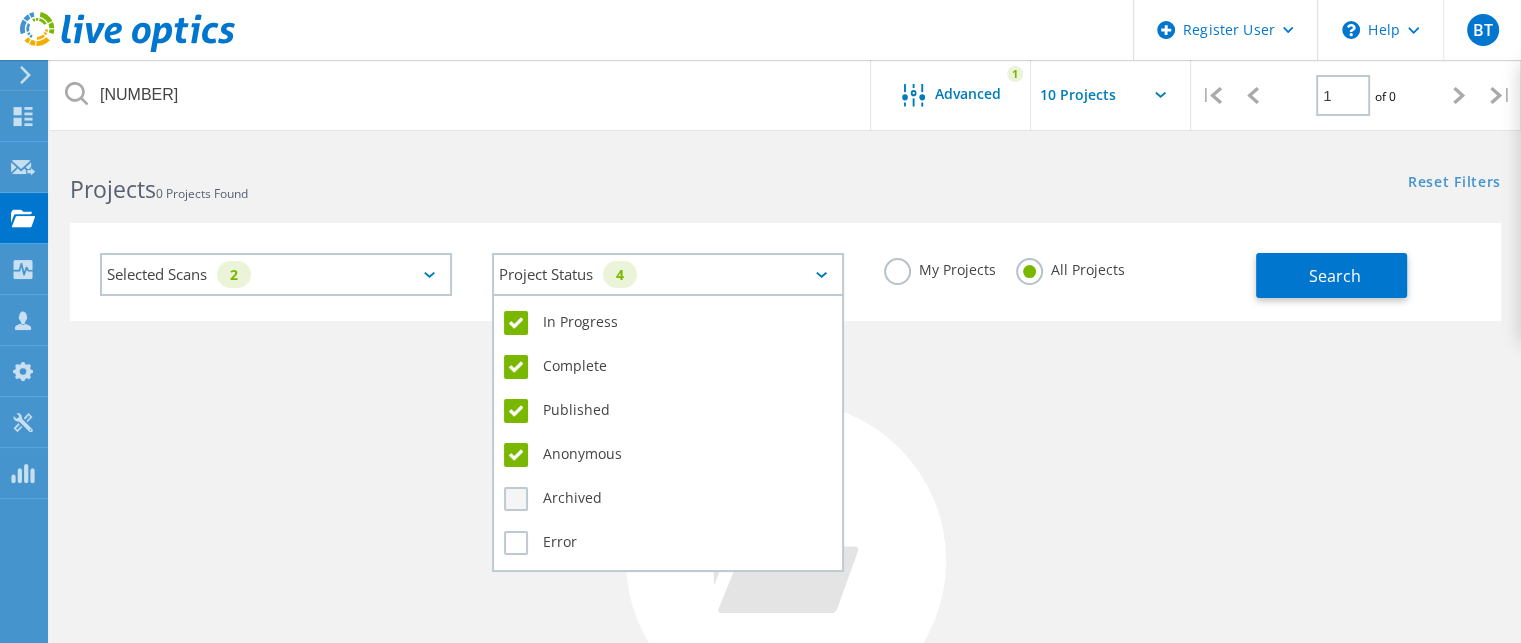 click on "Archived" 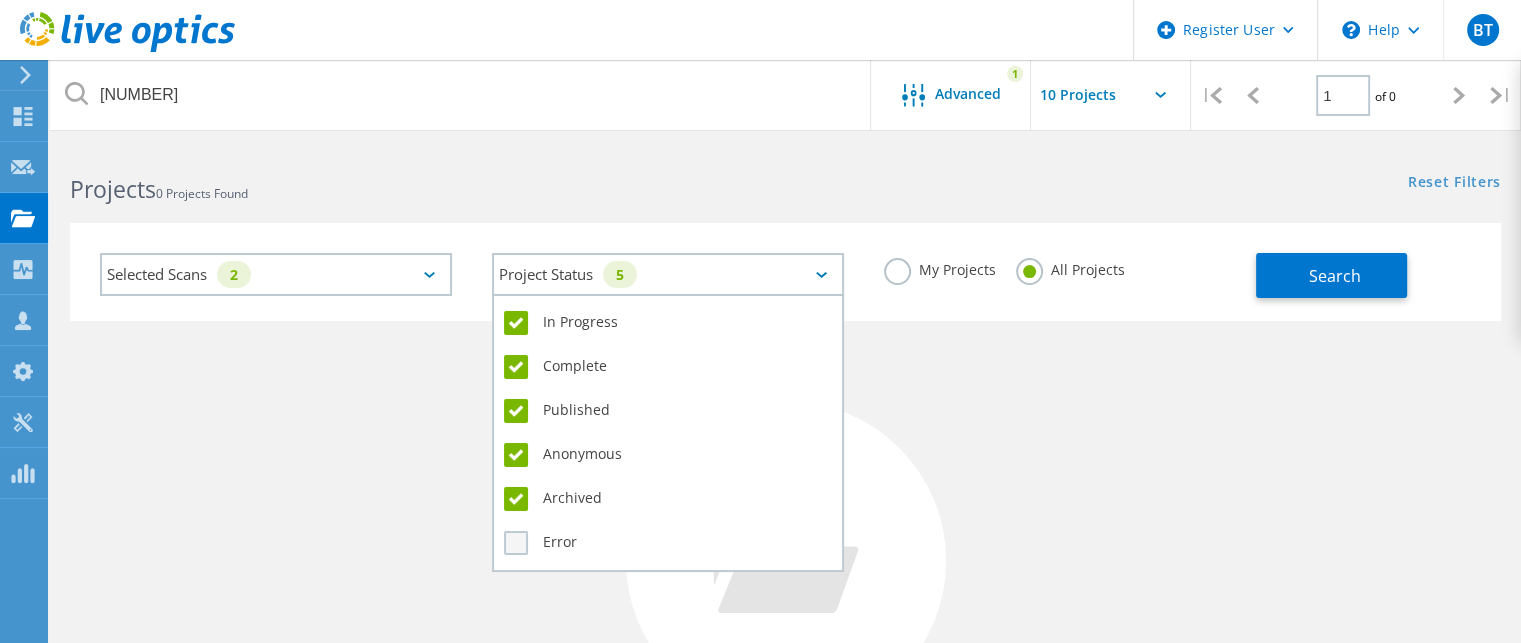 click on "Error" 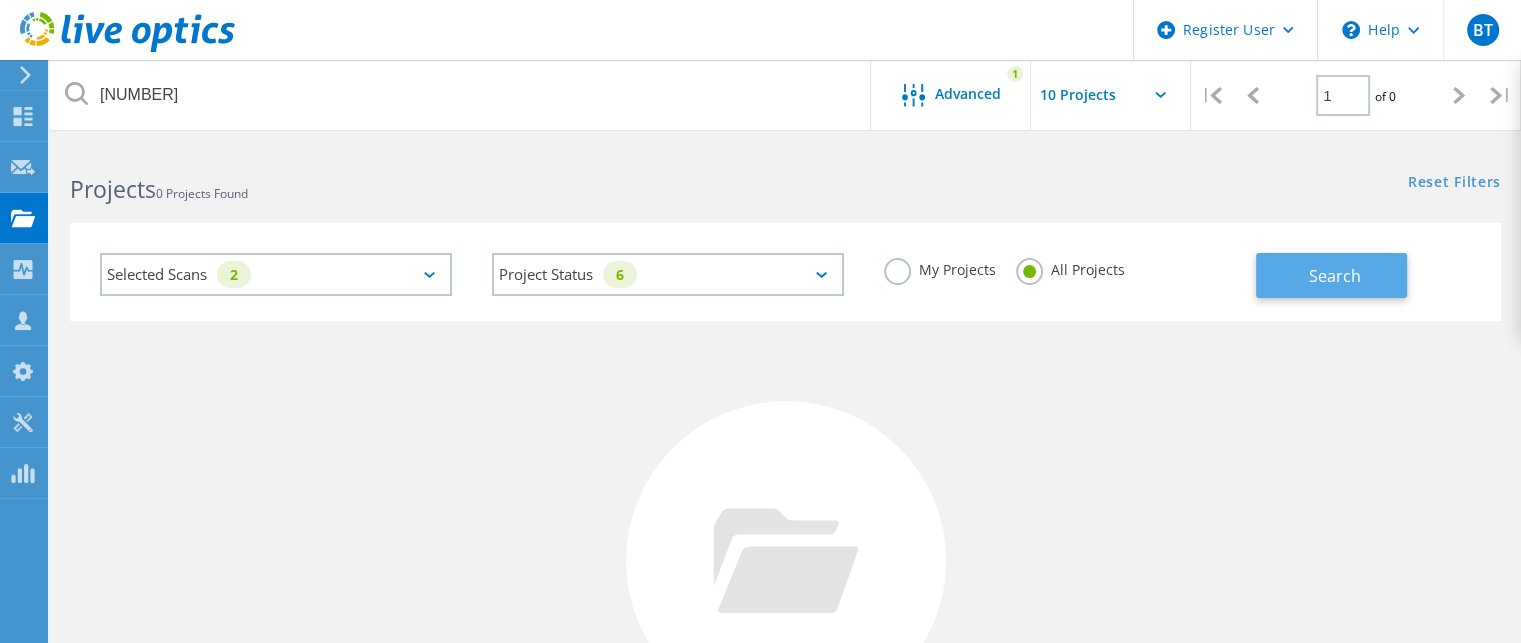 click on "Search" 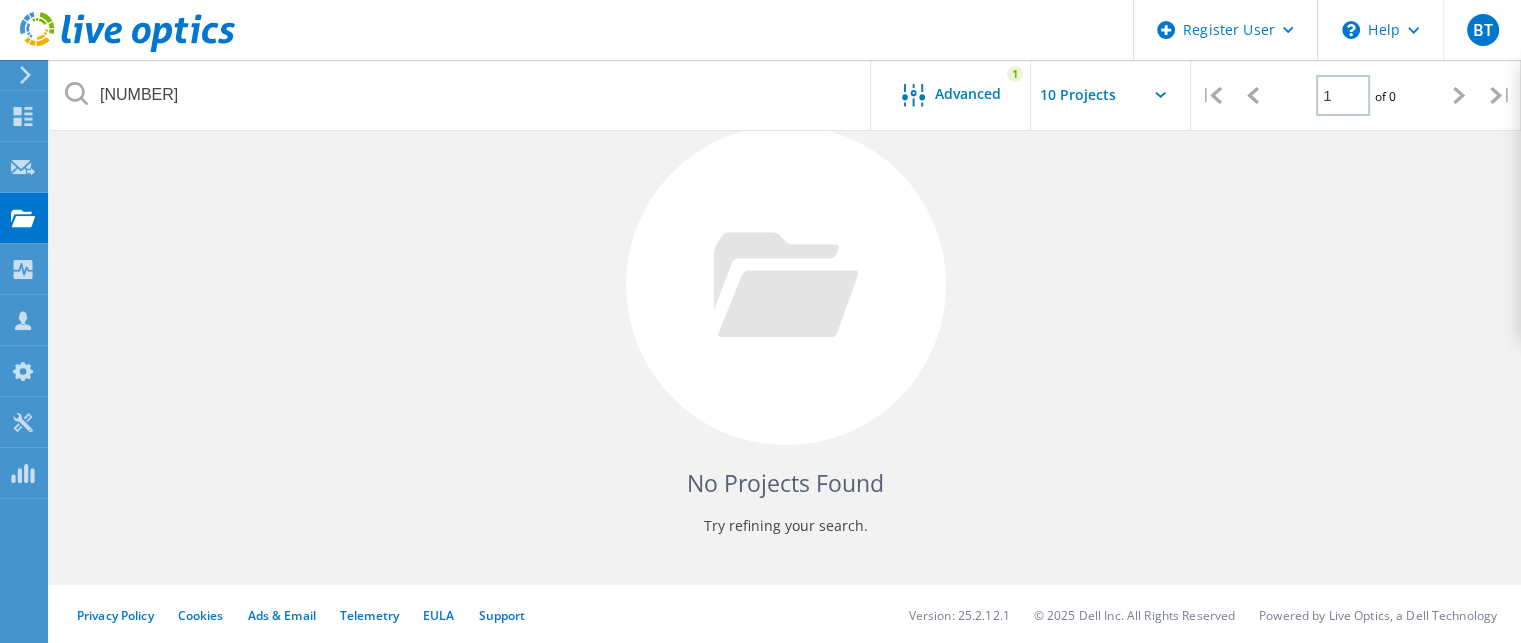 scroll, scrollTop: 0, scrollLeft: 0, axis: both 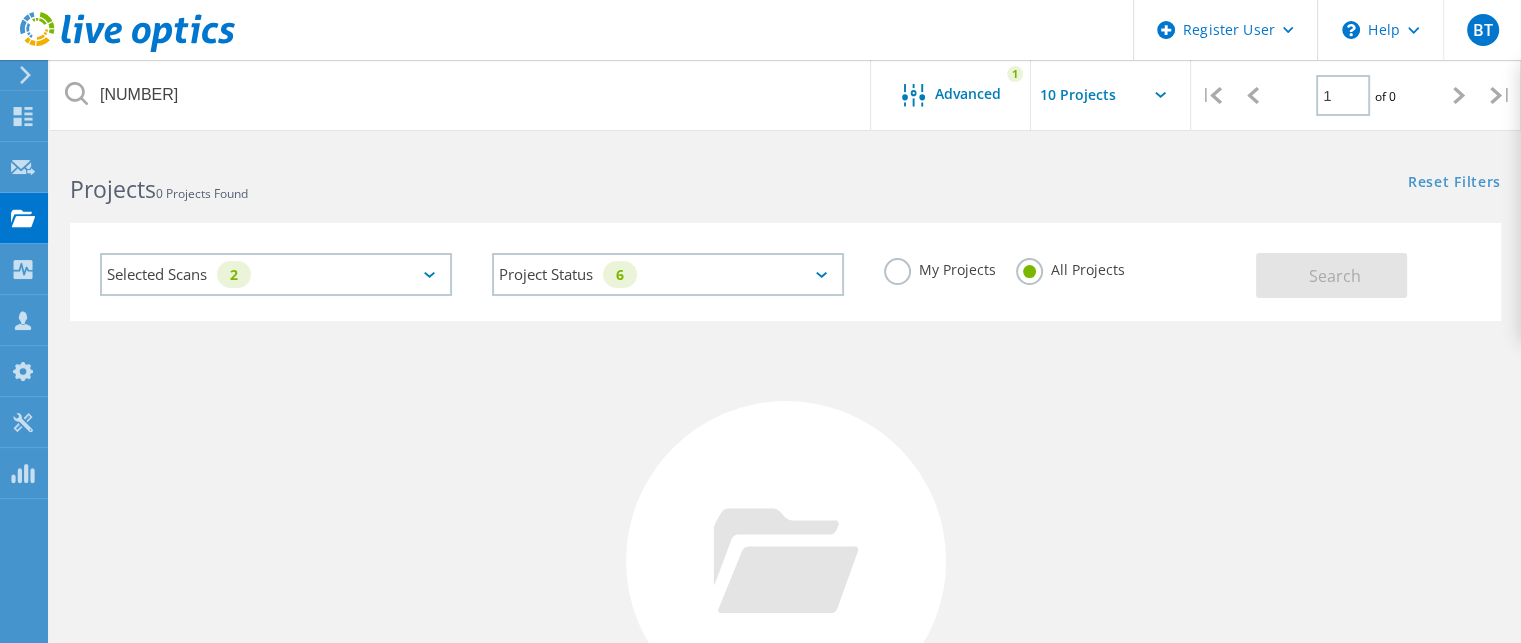 click 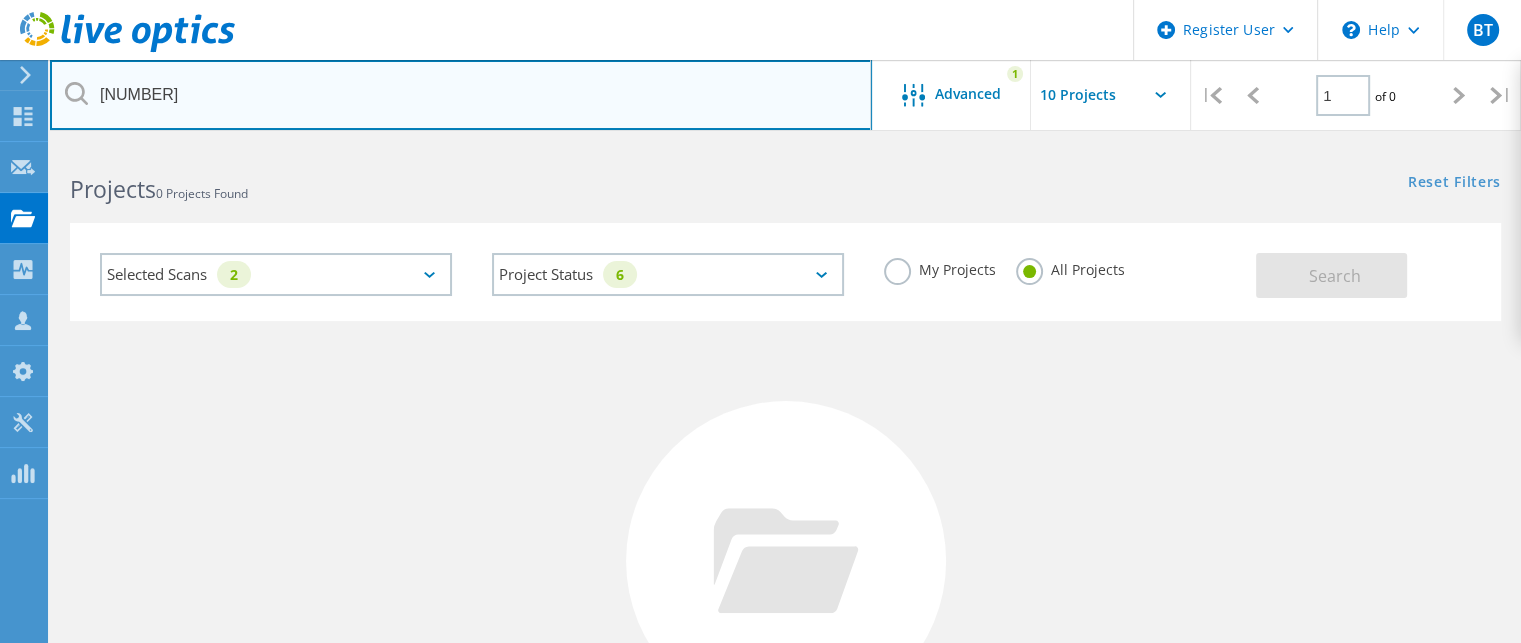 click on "[NUMBER]" at bounding box center [461, 95] 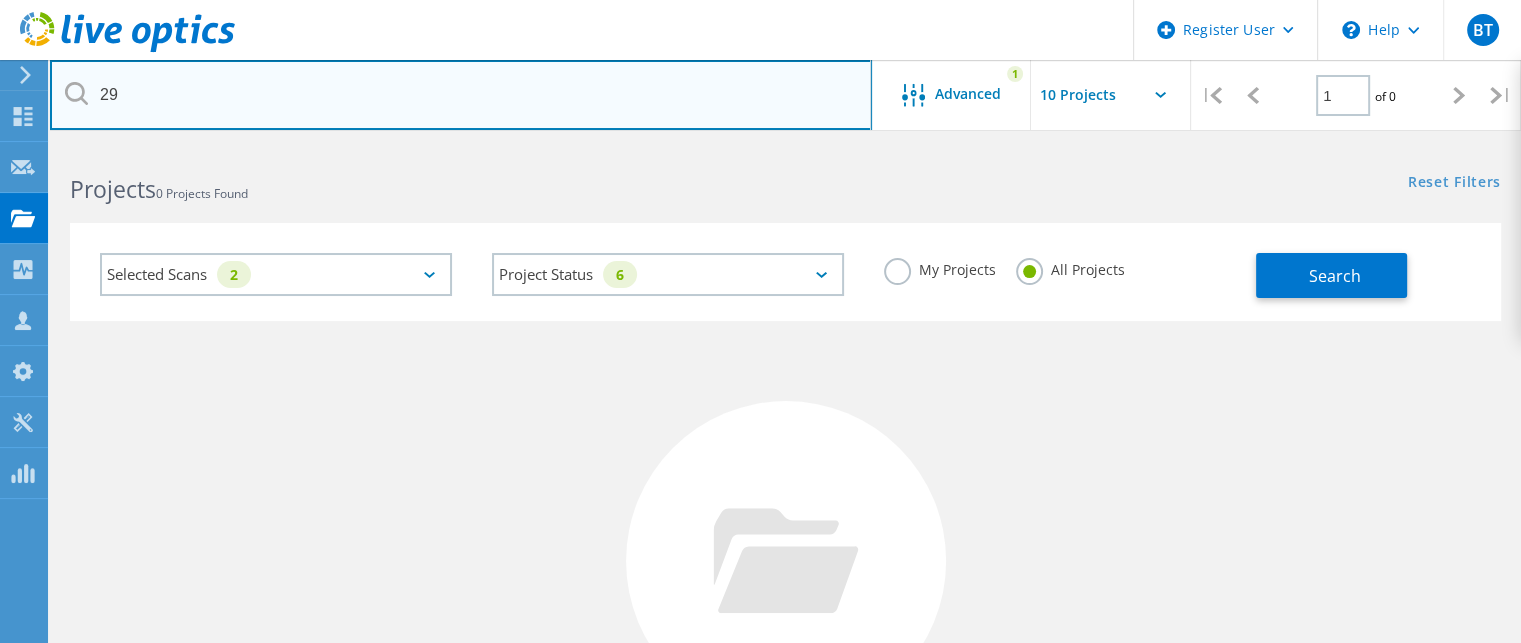 type on "2" 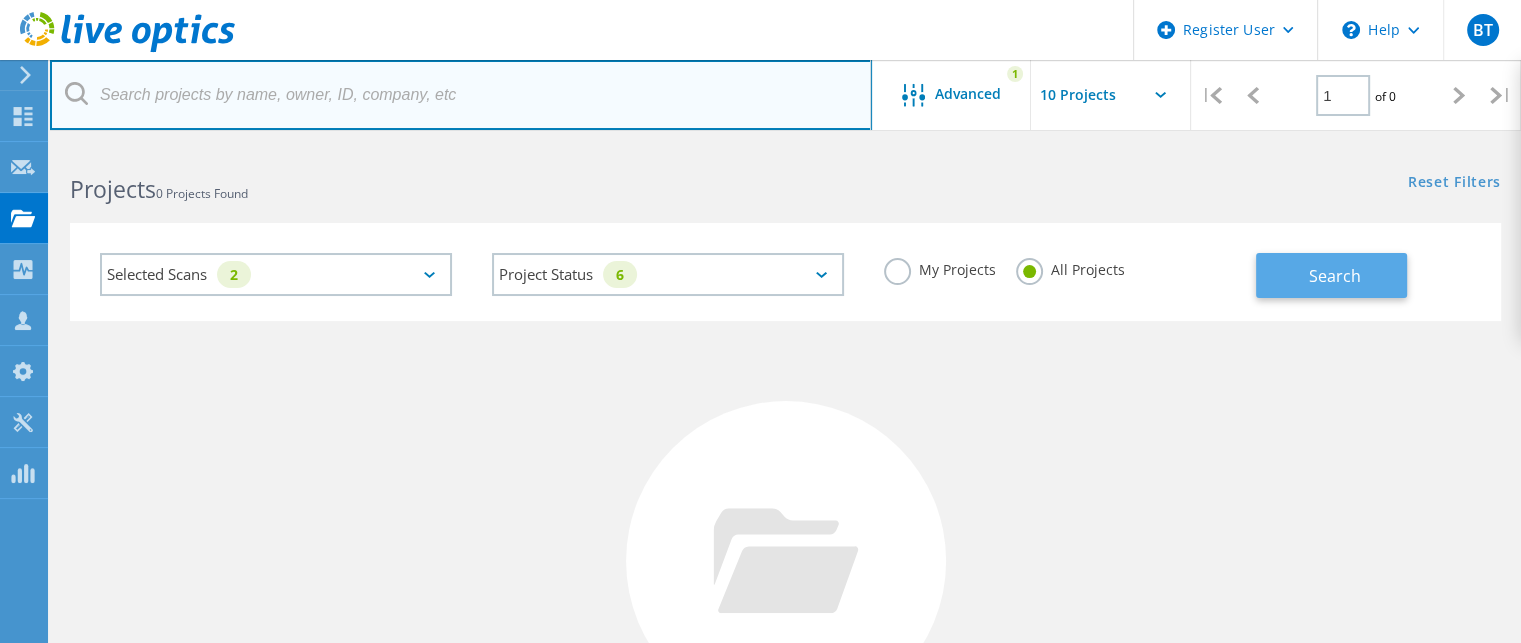 type 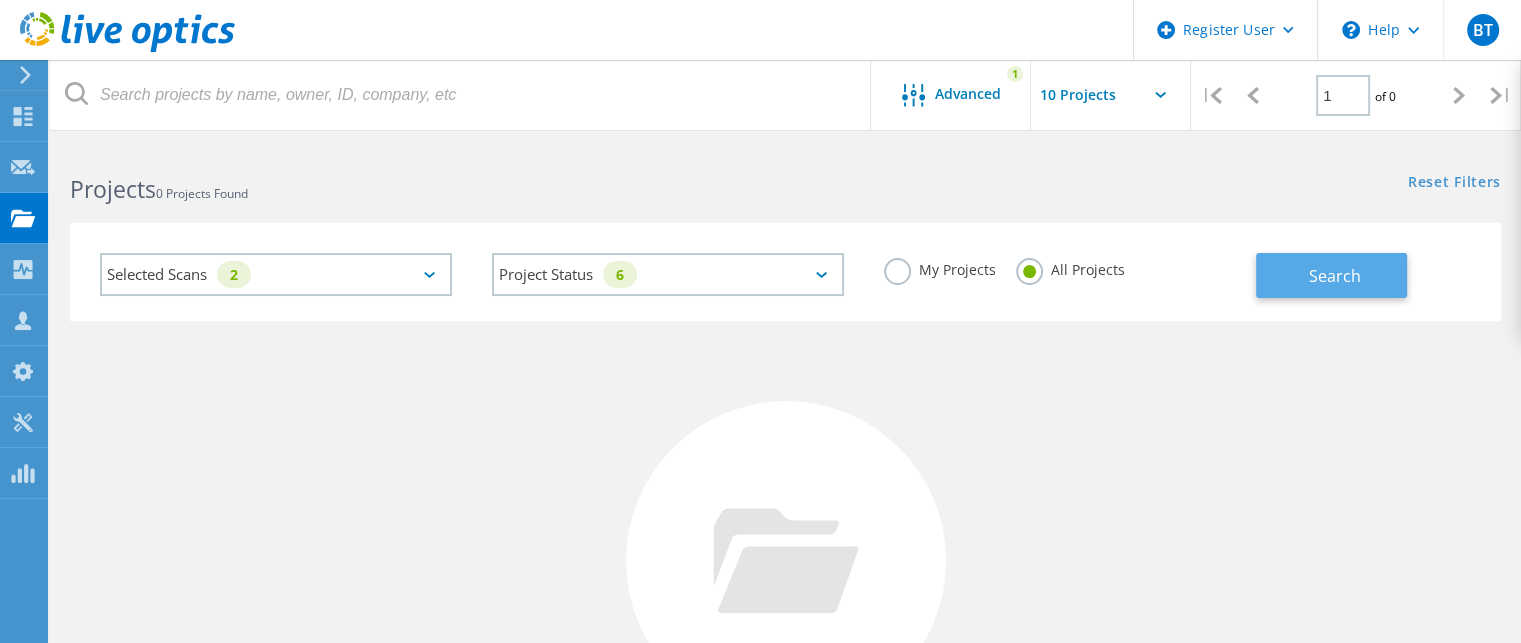 click on "Search" 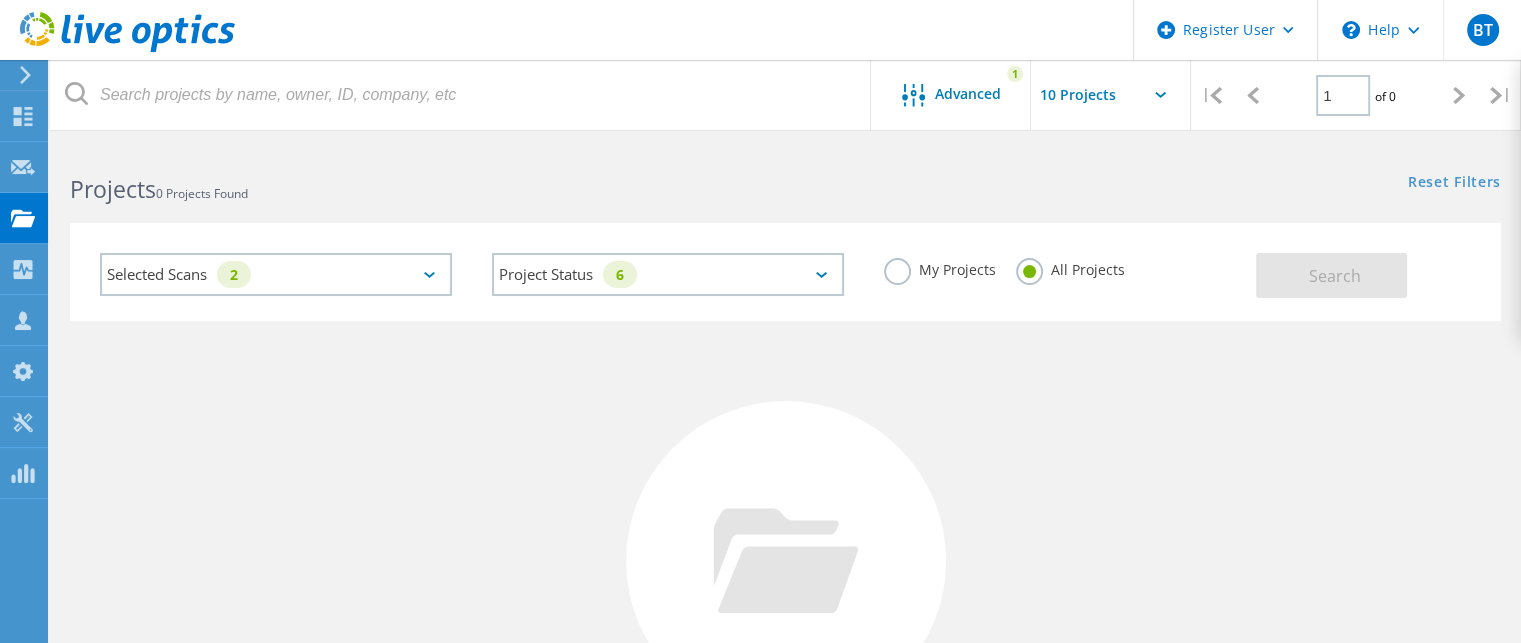 click on "Selected Scans   2" 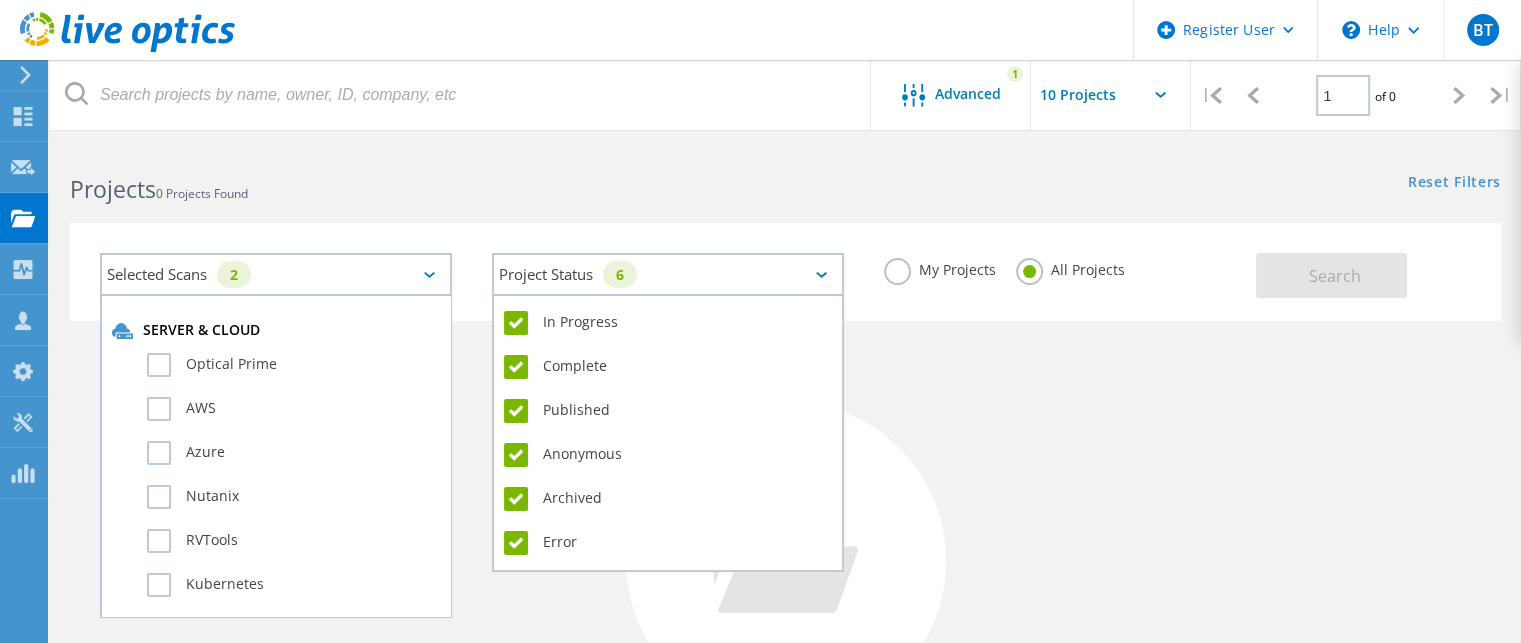 click on "Project Status   6" 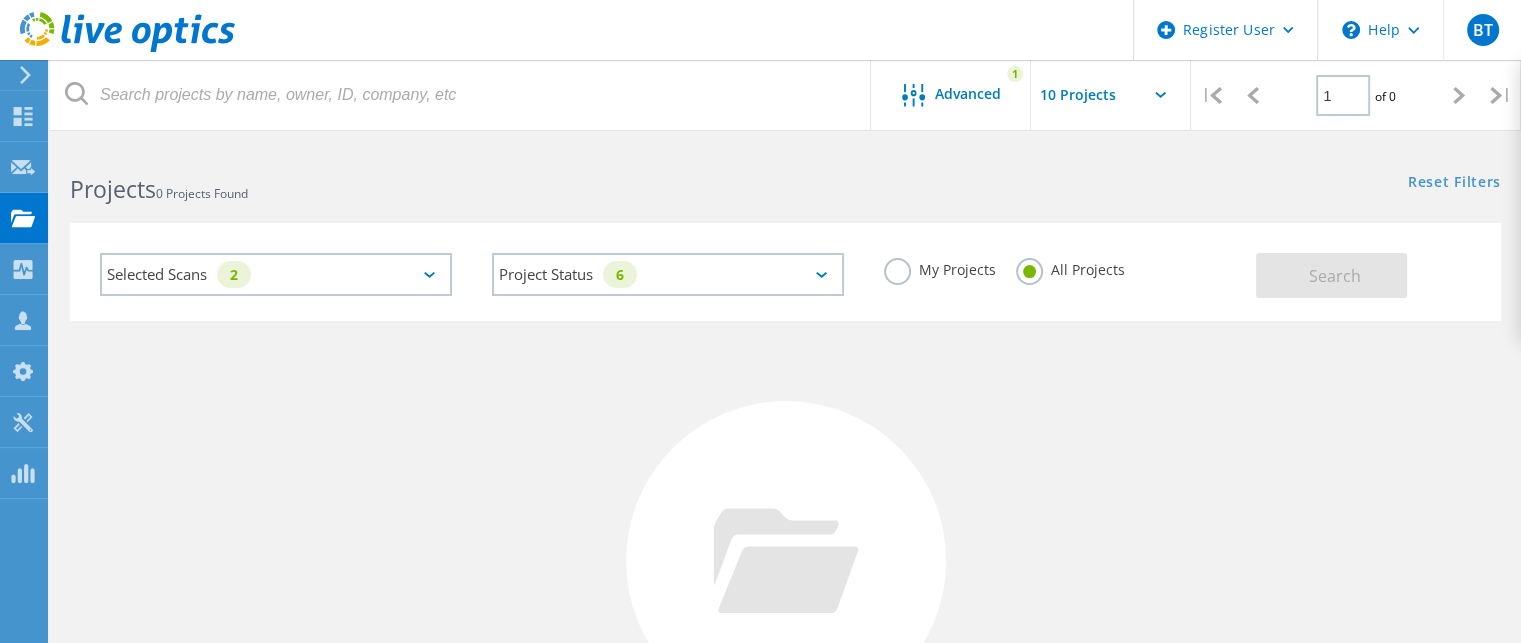 click on "Selected Scans   2" 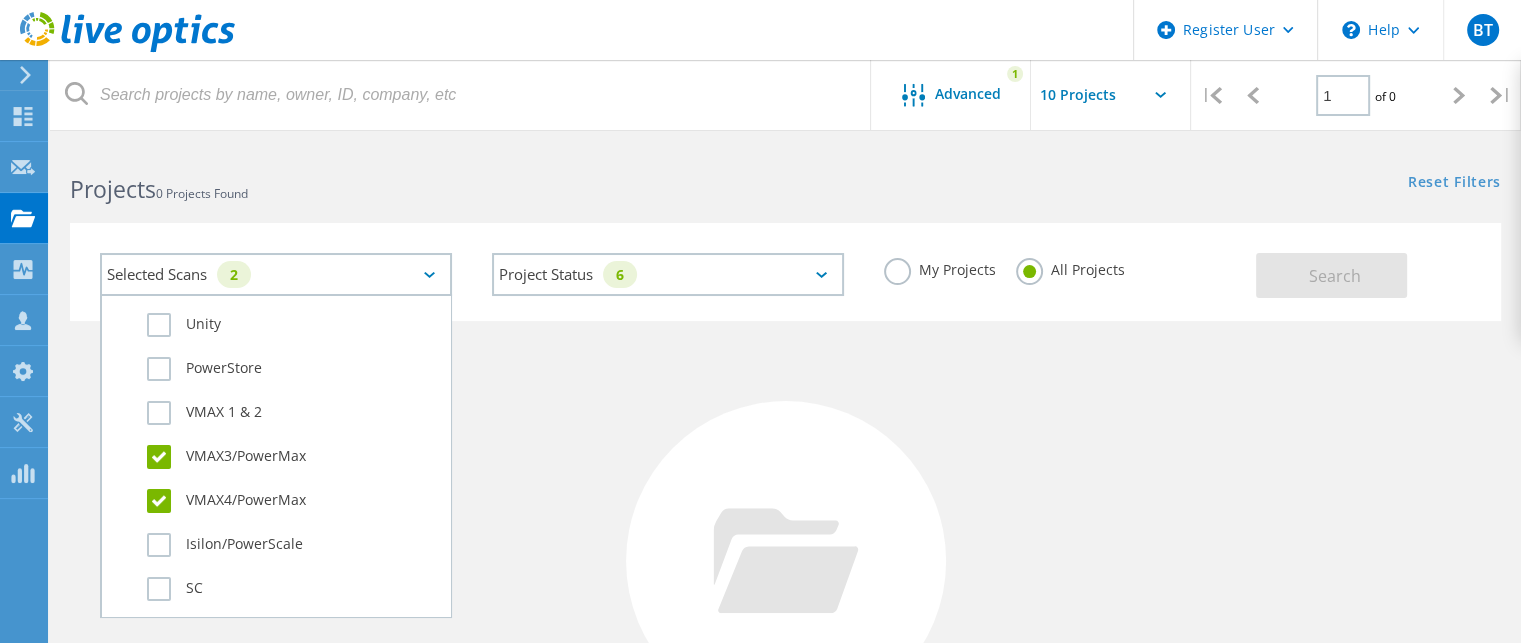 scroll, scrollTop: 529, scrollLeft: 0, axis: vertical 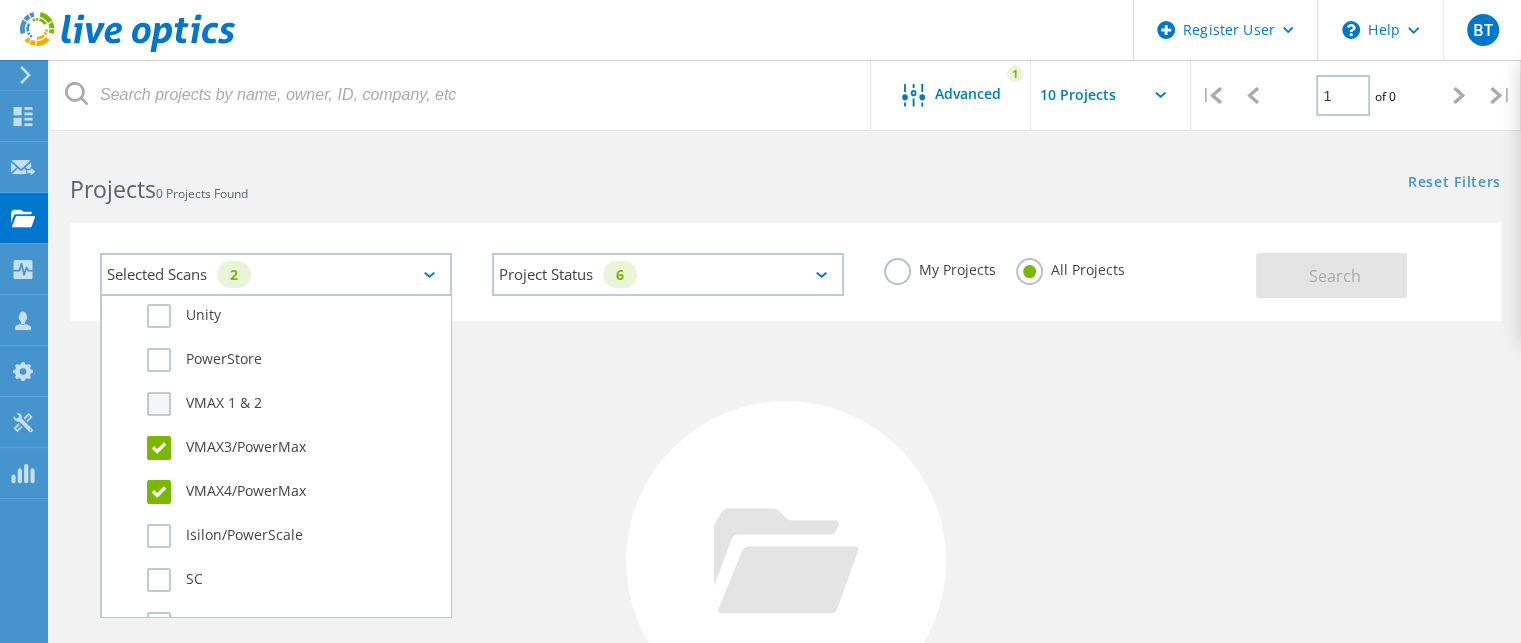click on "VMAX 1 & 2" 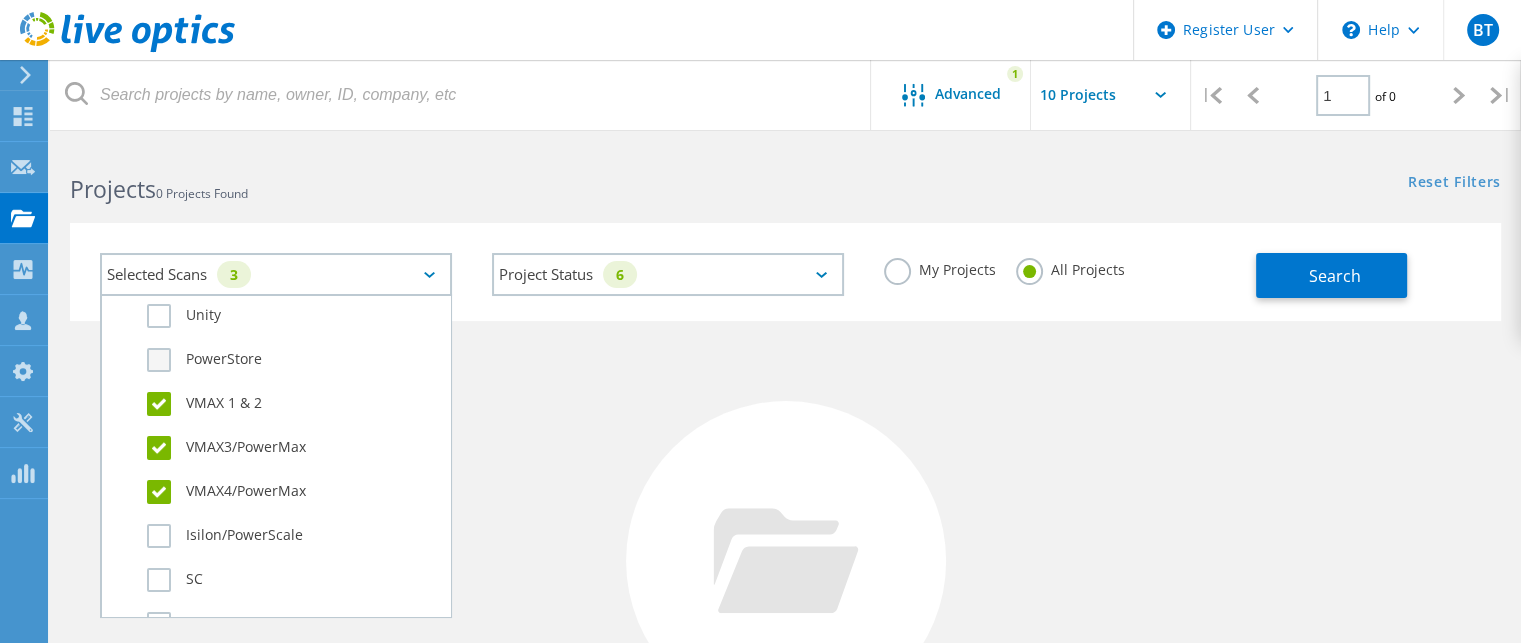 click on "PowerStore" 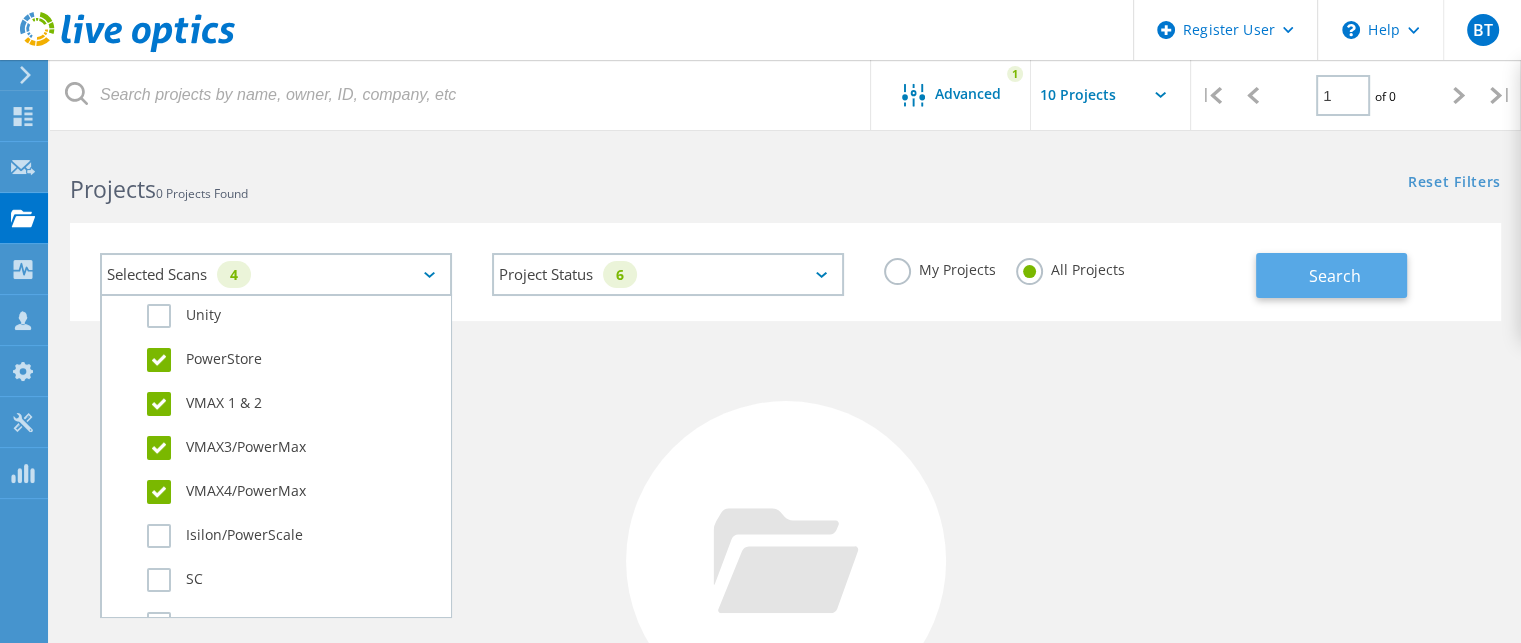 click on "Search" 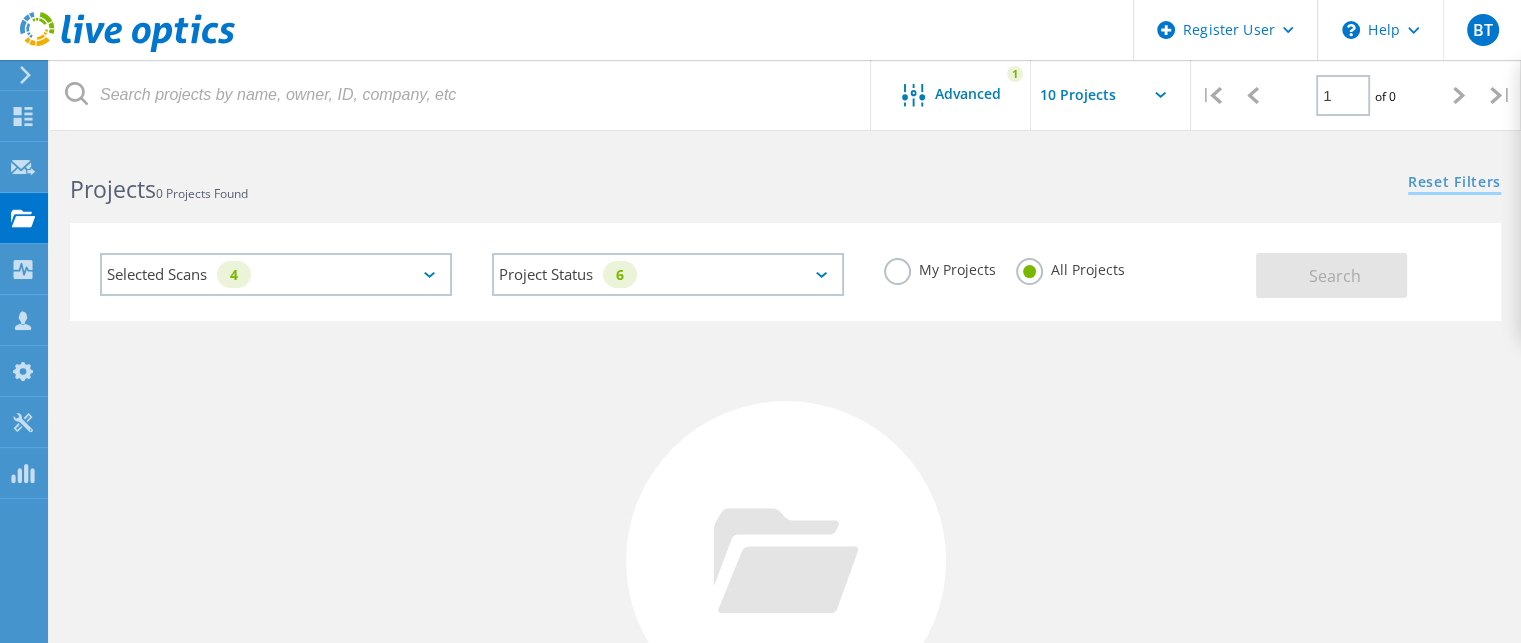 click on "Reset Filters" 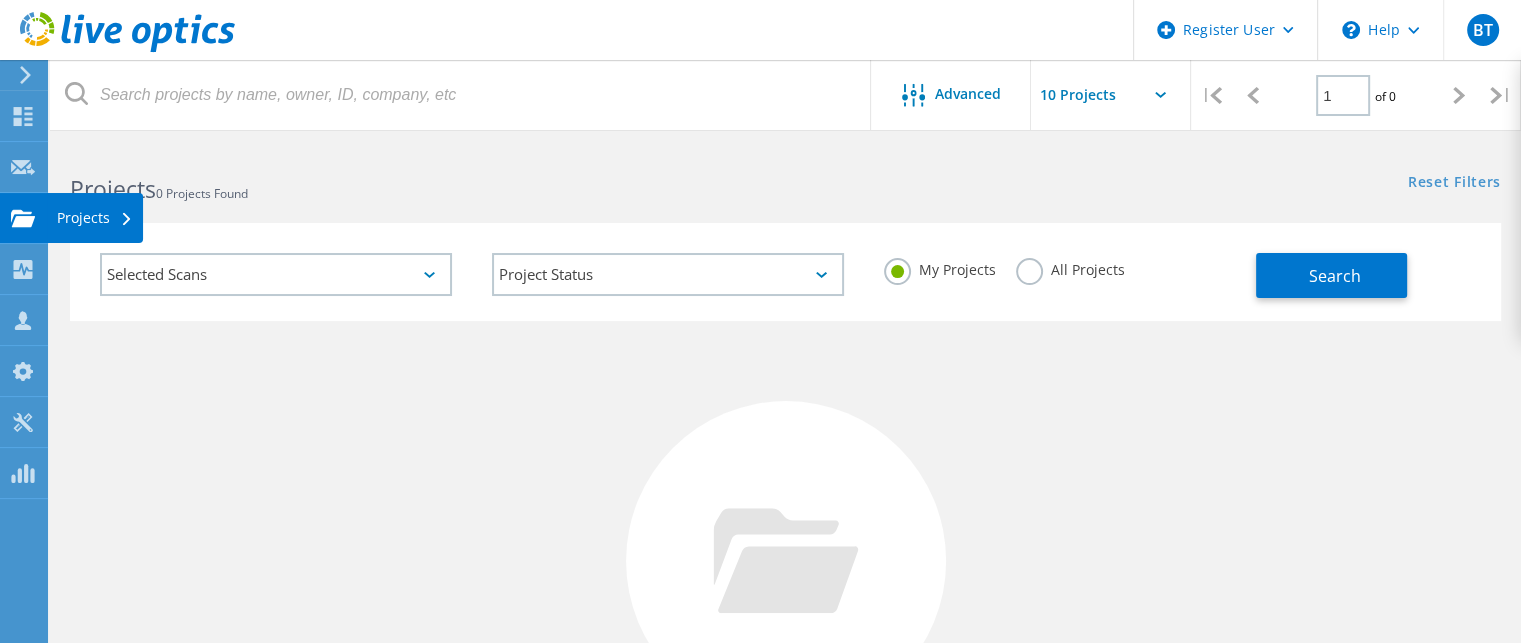 click on "Projects" at bounding box center (95, 218) 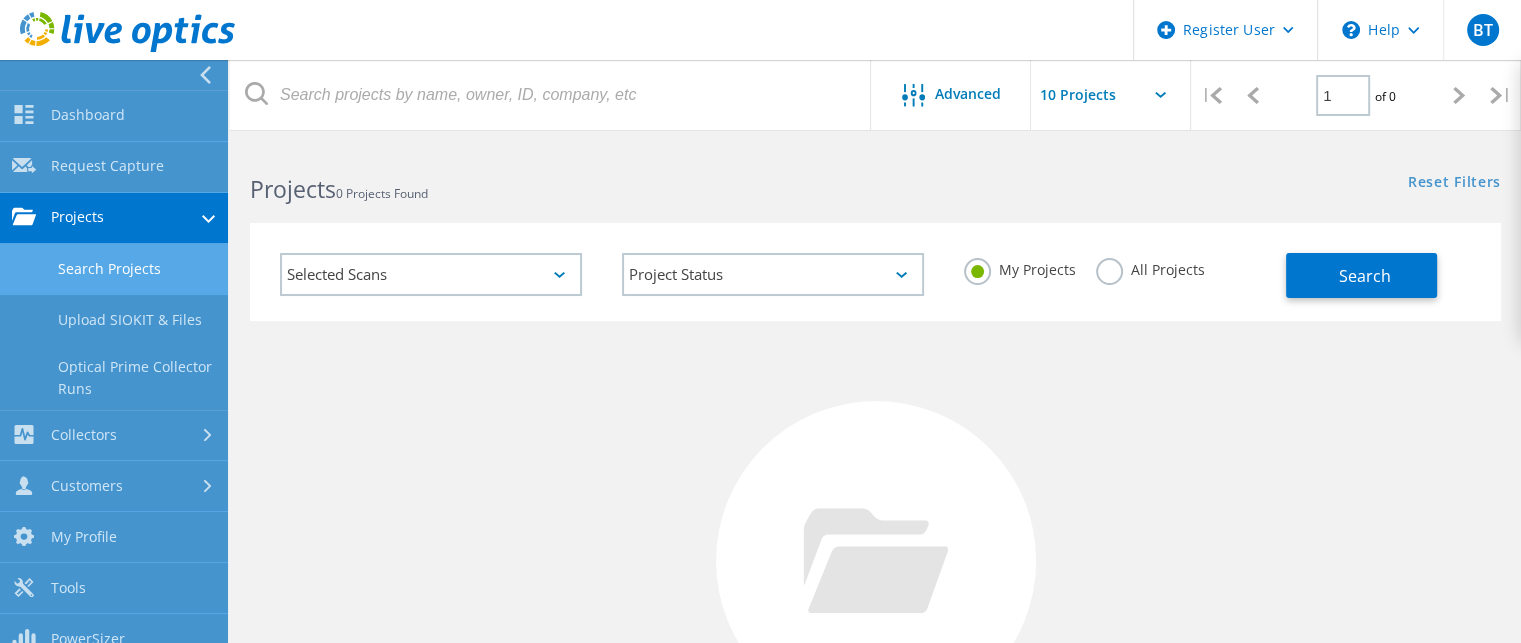 click on "Search Projects" at bounding box center [114, 269] 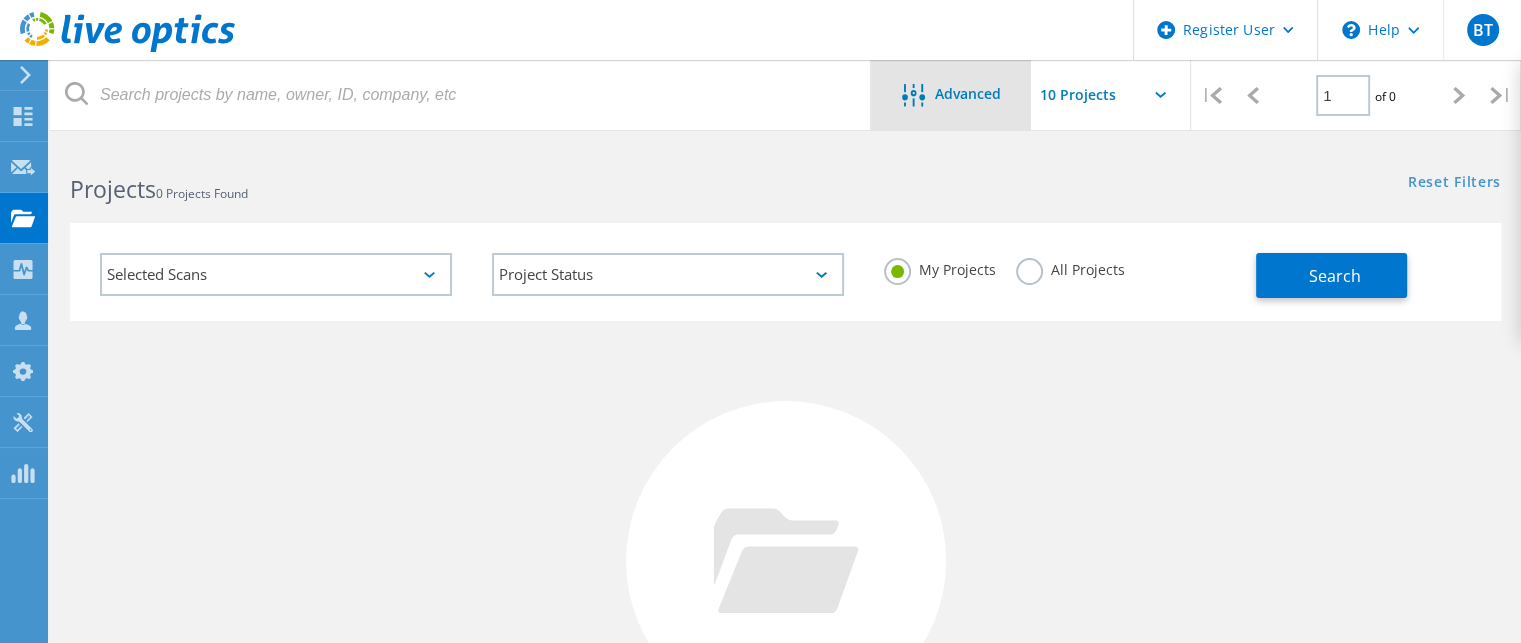 click on "Advanced" 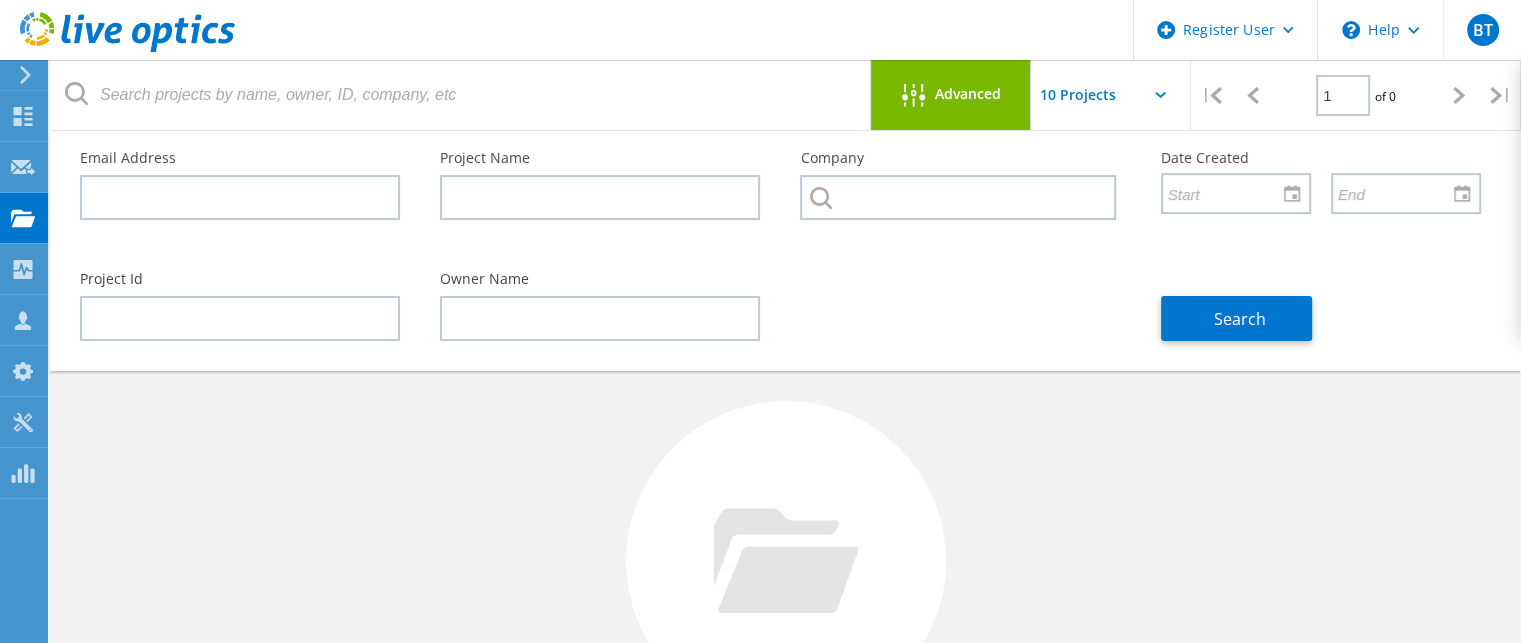 click on "Advanced" 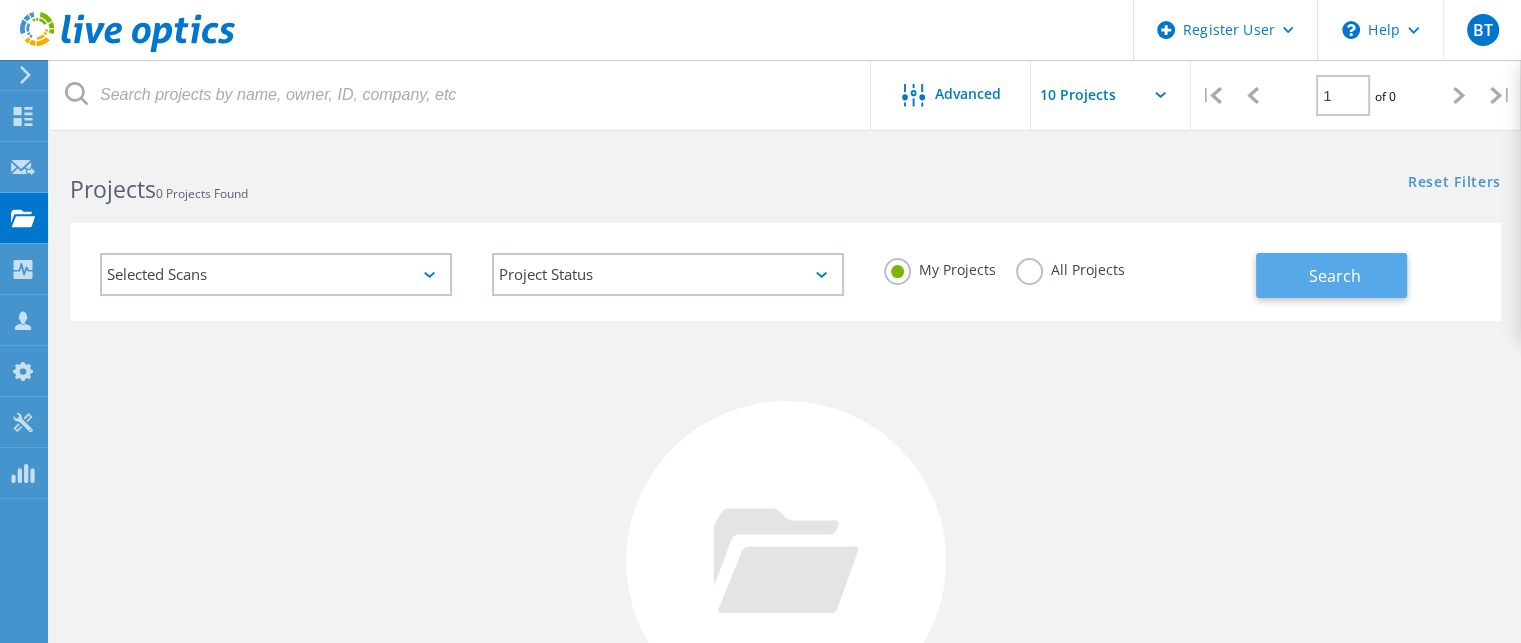 click on "Search" 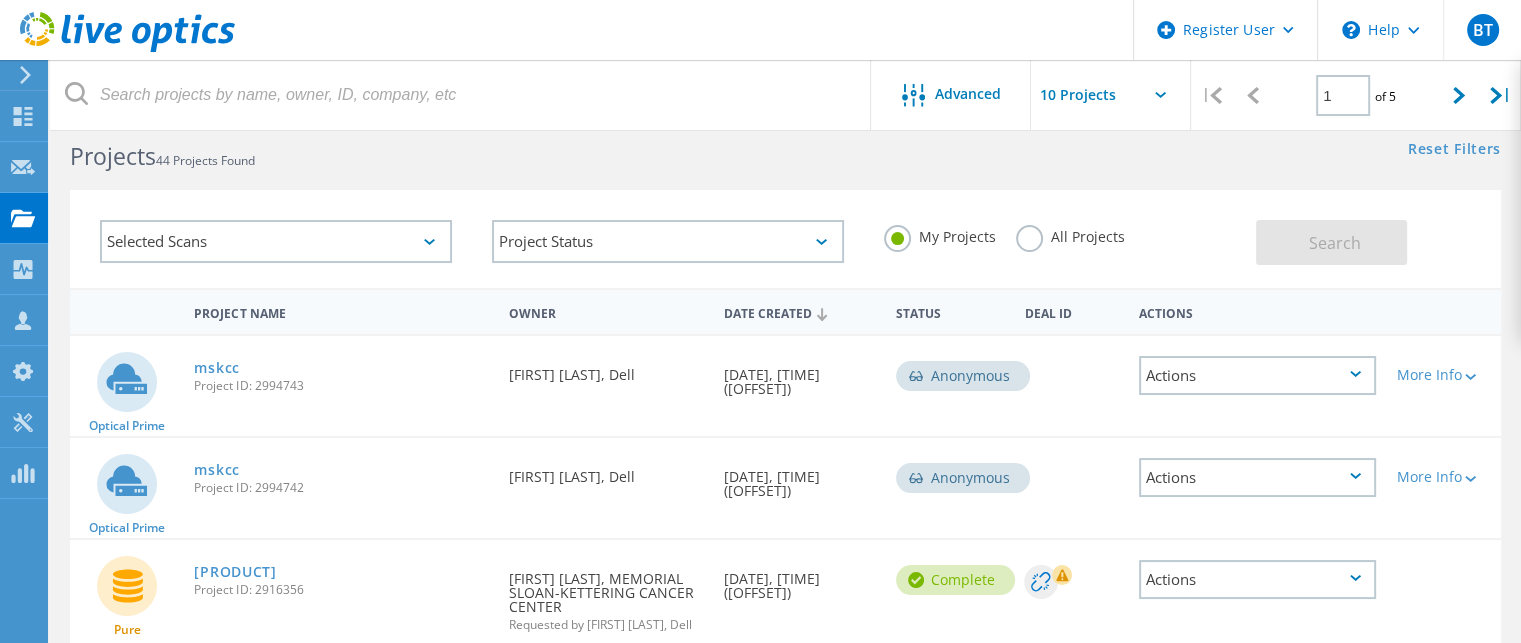 scroll, scrollTop: 31, scrollLeft: 0, axis: vertical 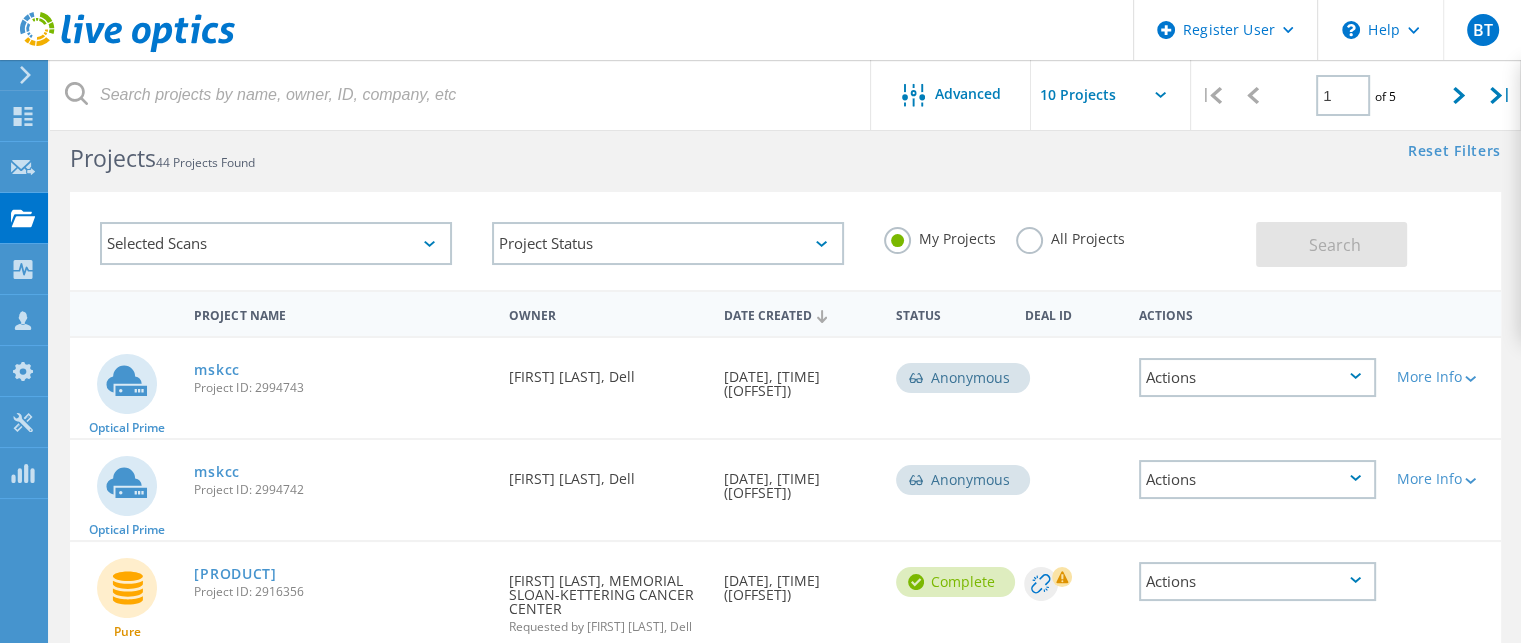 click on "All Projects" 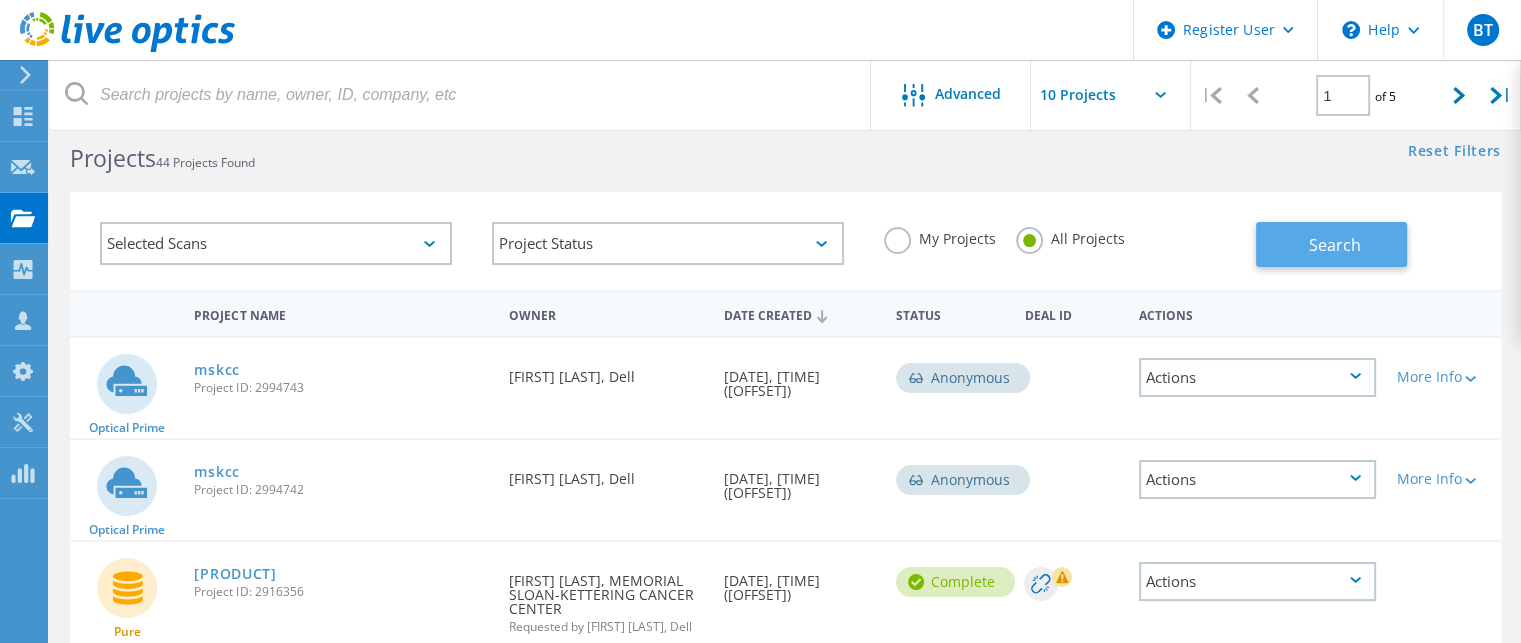 click on "Search" 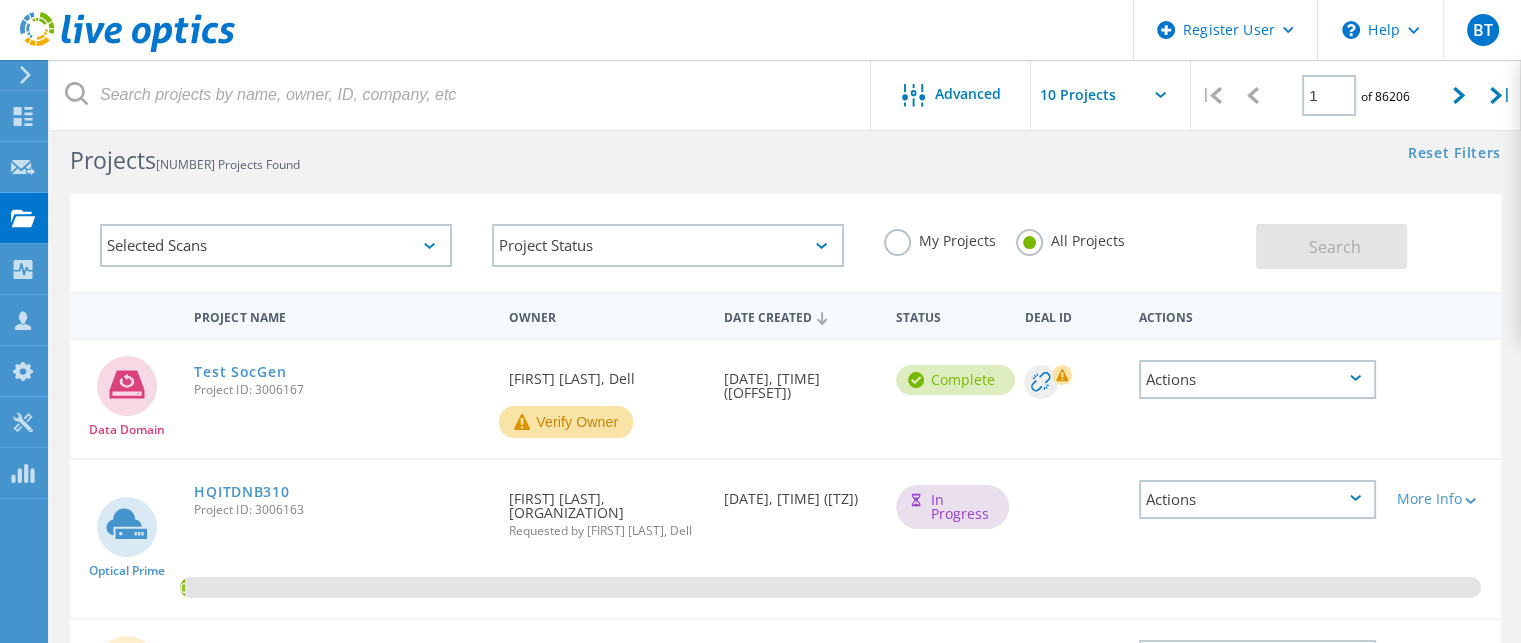scroll, scrollTop: 0, scrollLeft: 0, axis: both 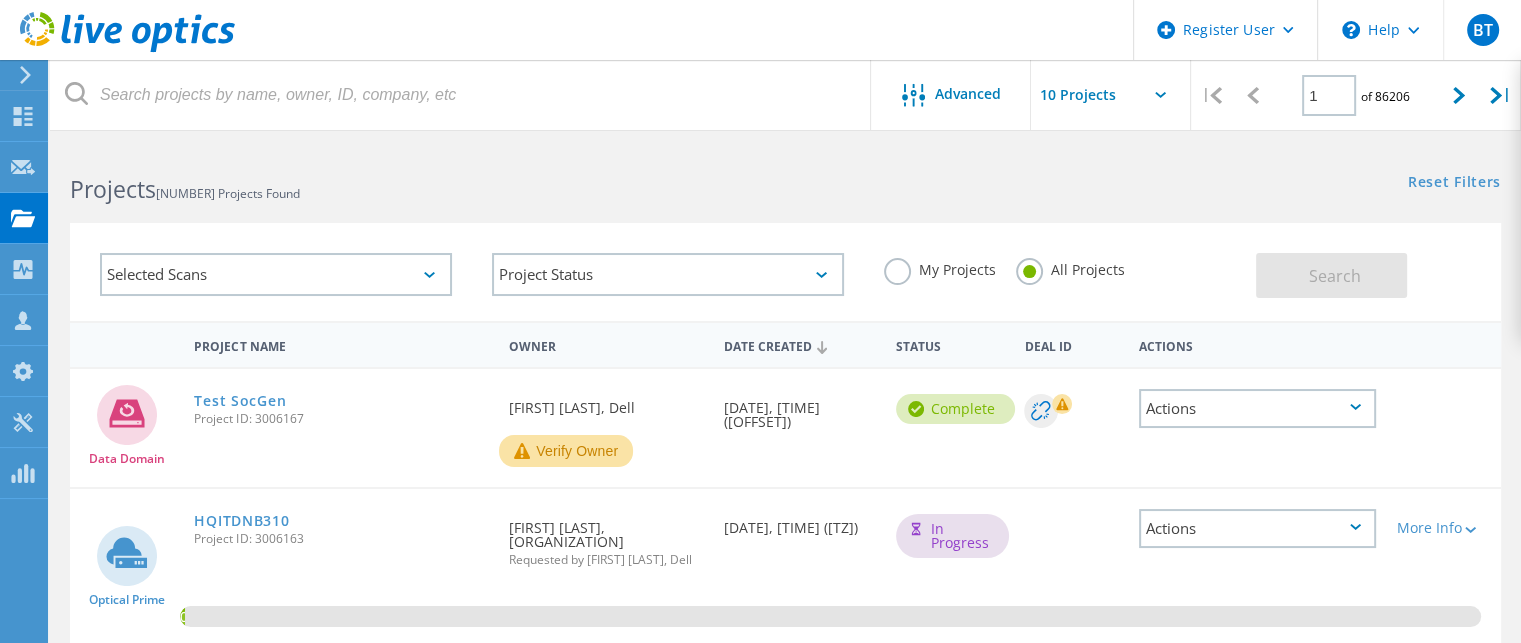click 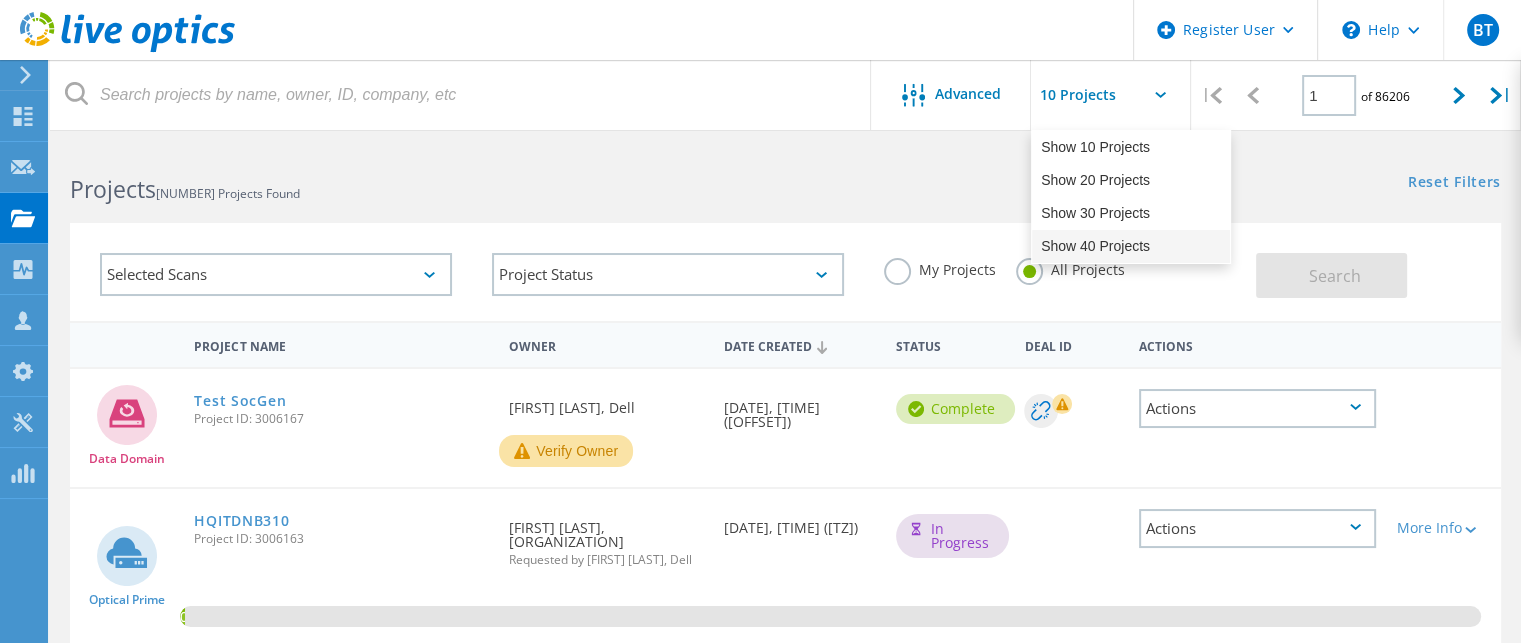 click on "Show 40 Projects" at bounding box center (1131, 246) 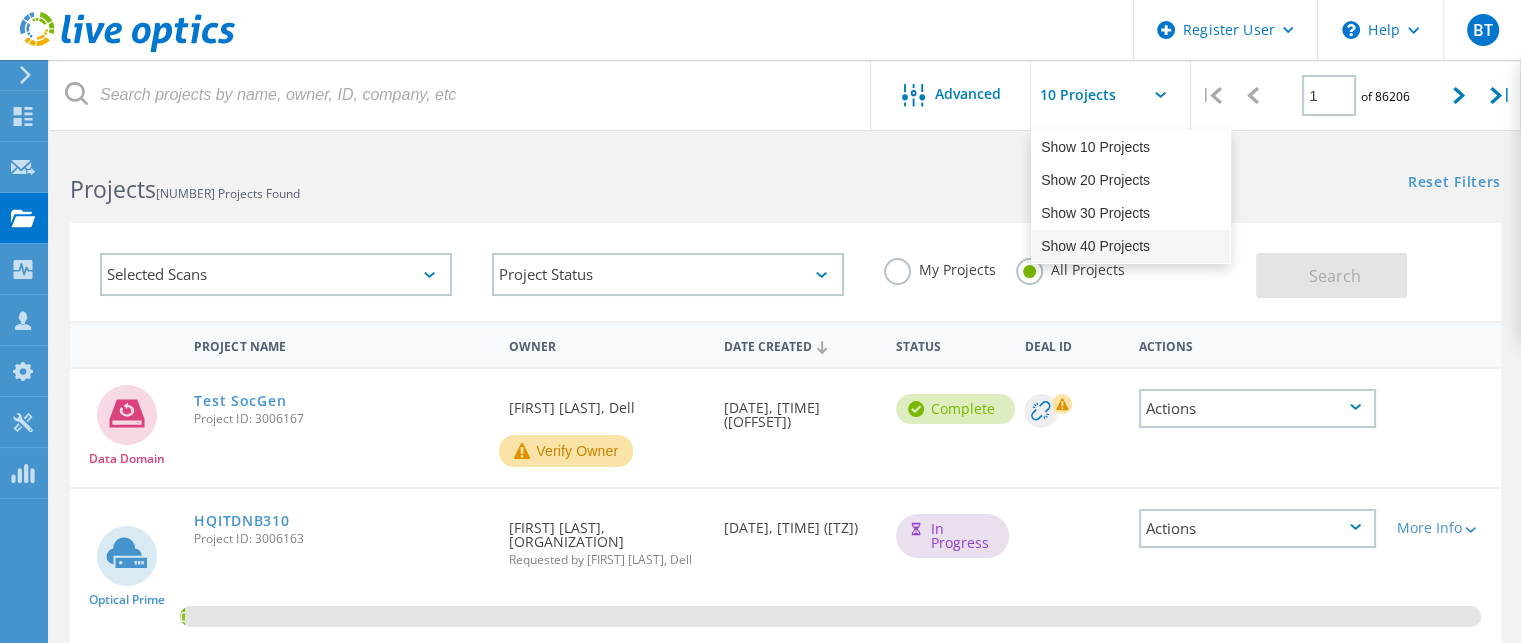 type on "Show 40 Projects" 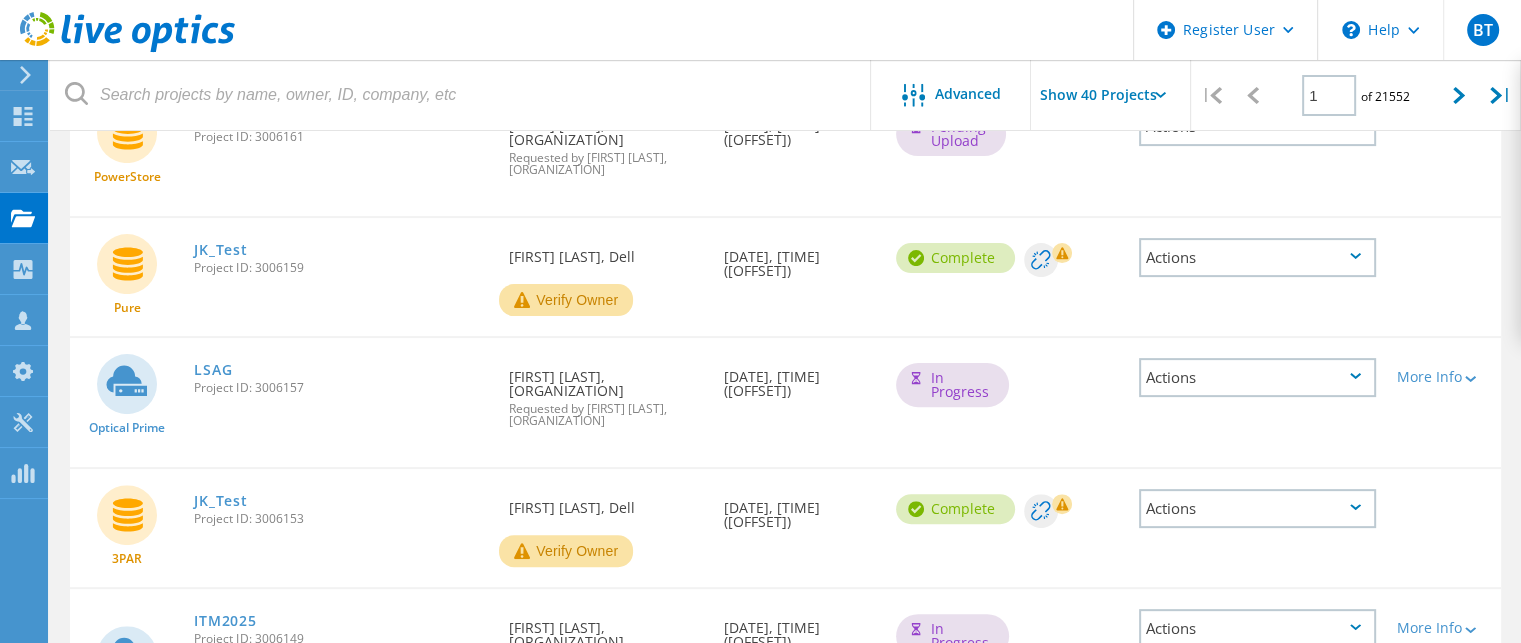 scroll, scrollTop: 0, scrollLeft: 0, axis: both 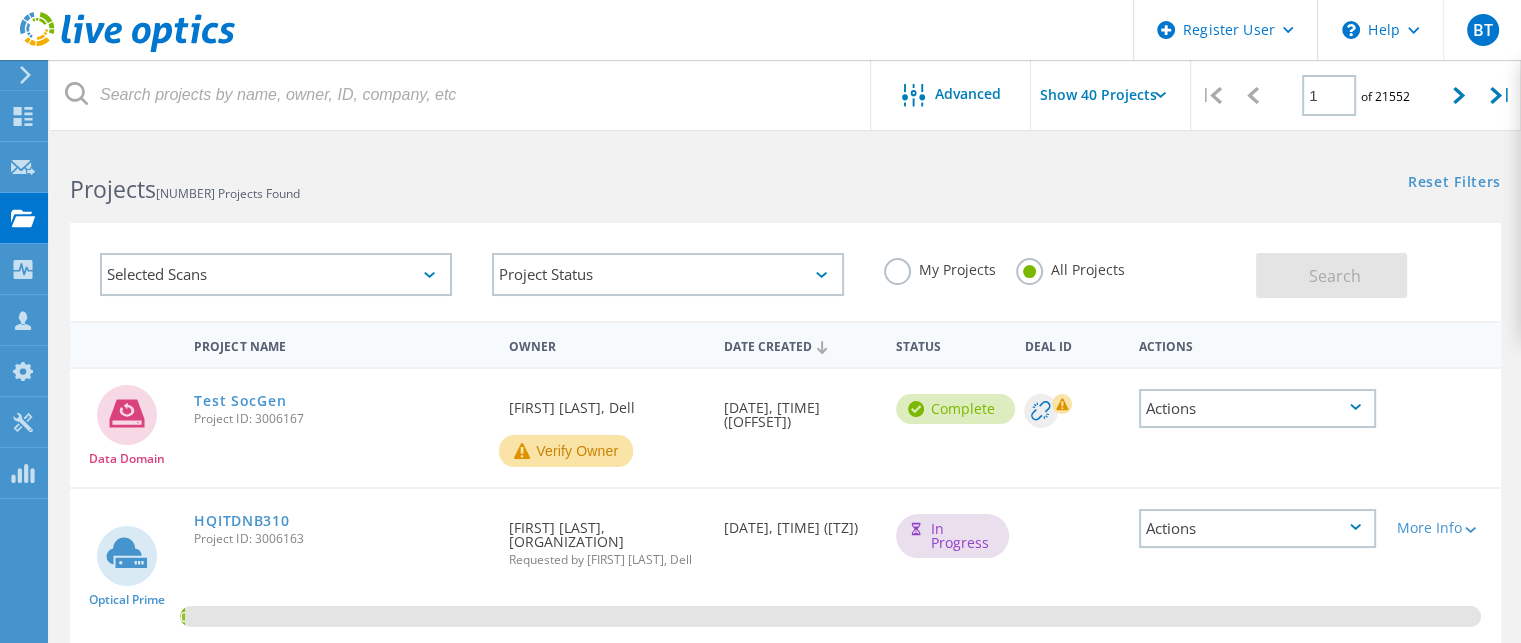 click on "Selected Scans" 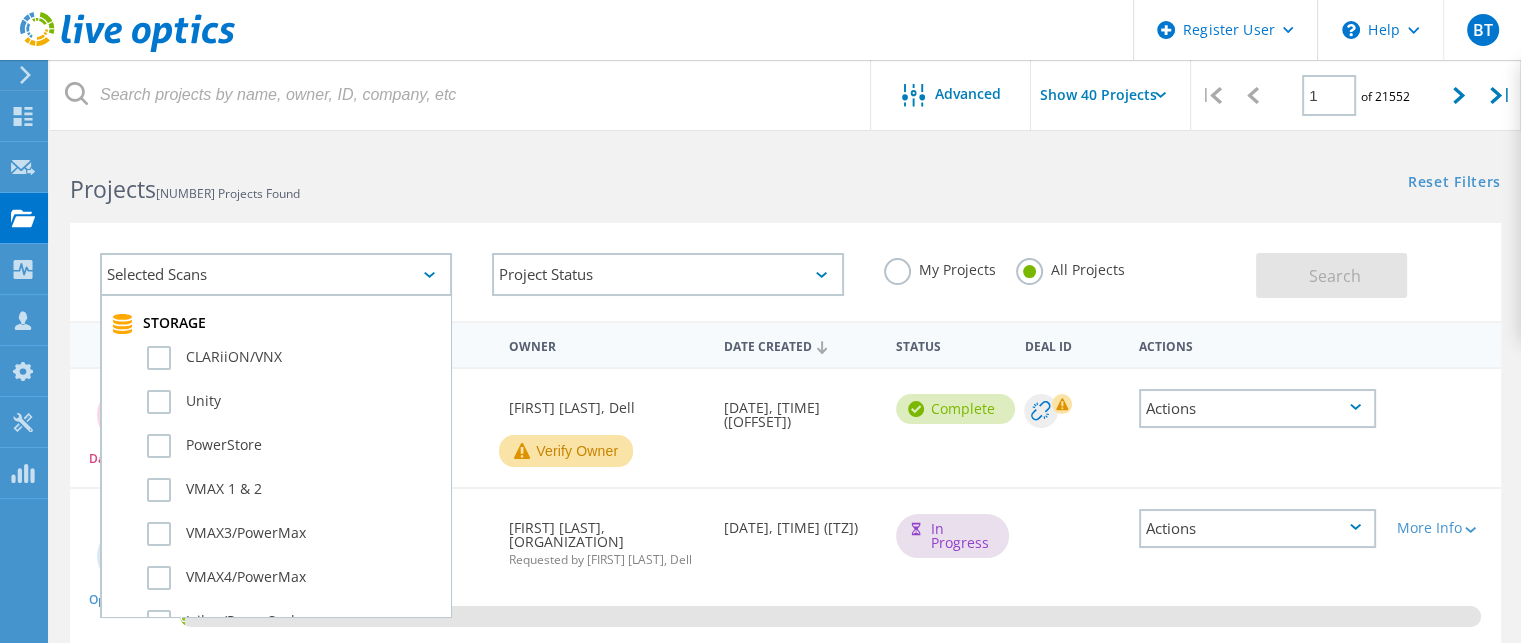 scroll, scrollTop: 433, scrollLeft: 0, axis: vertical 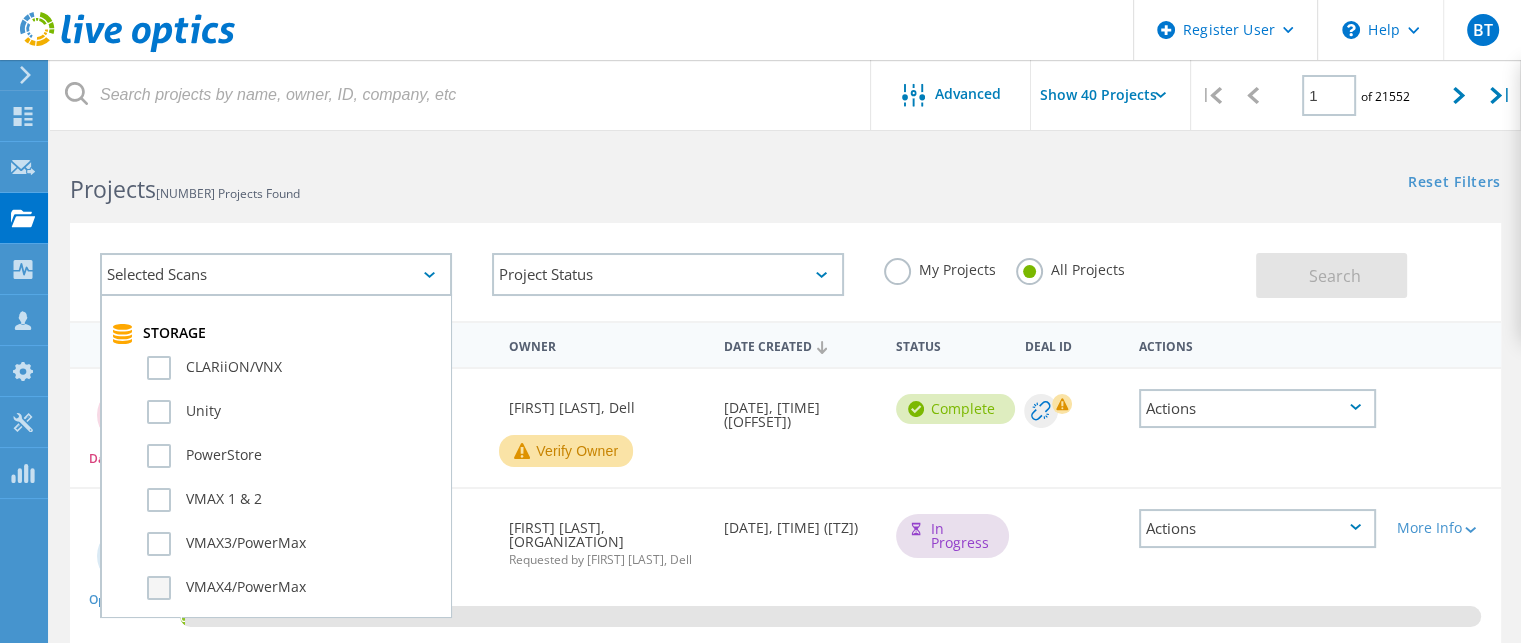 click on "VMAX4/PowerMax" 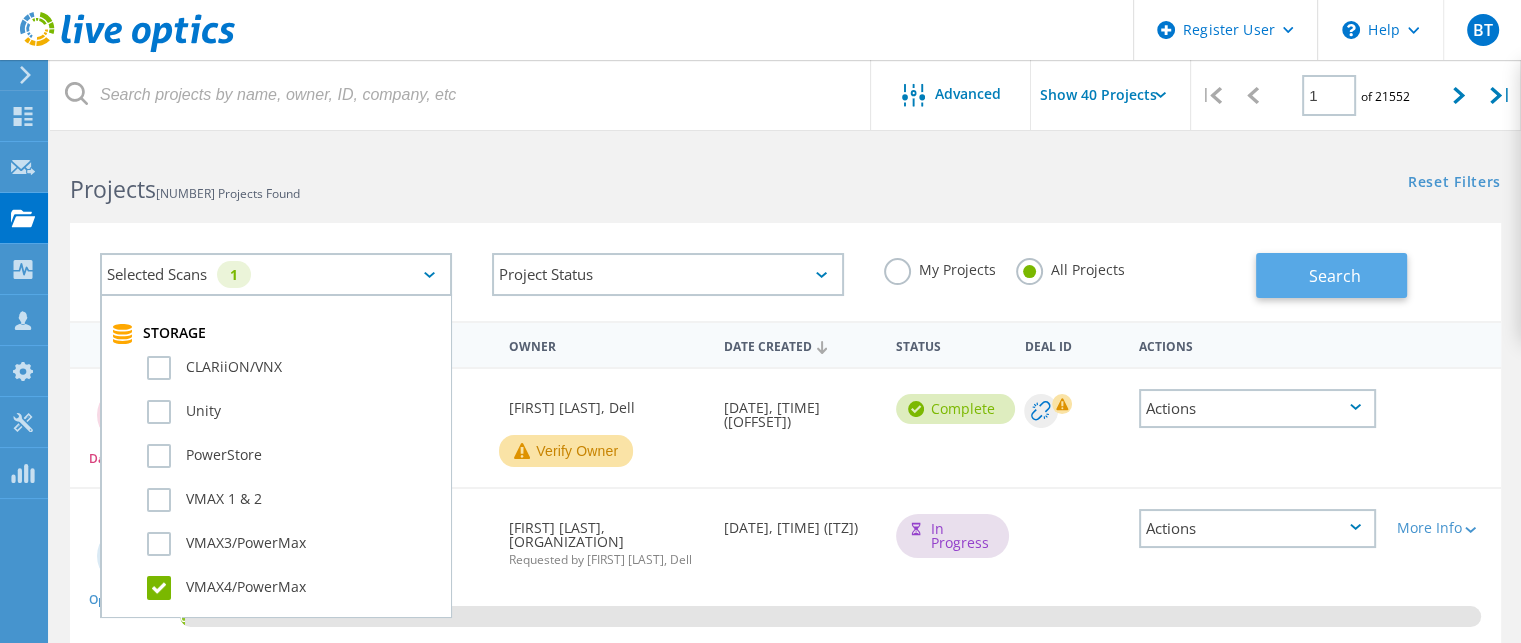 click on "Search" 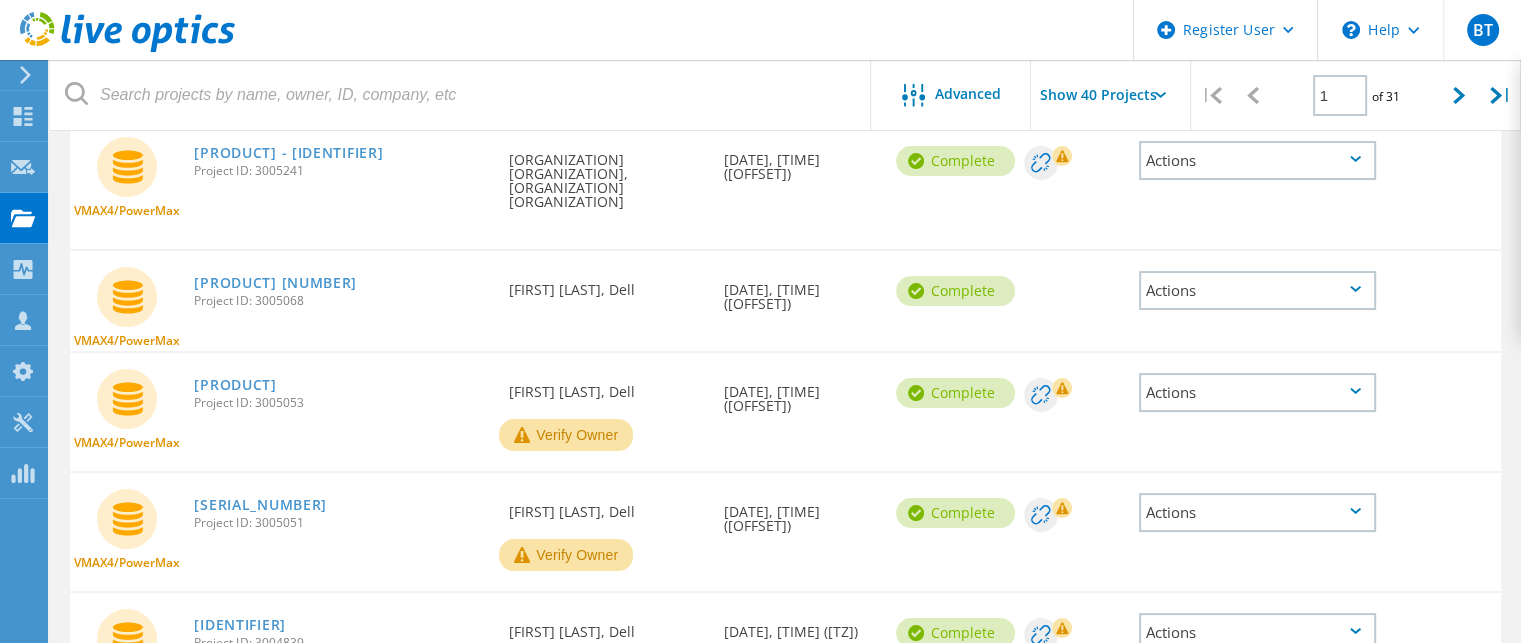 scroll, scrollTop: 256, scrollLeft: 0, axis: vertical 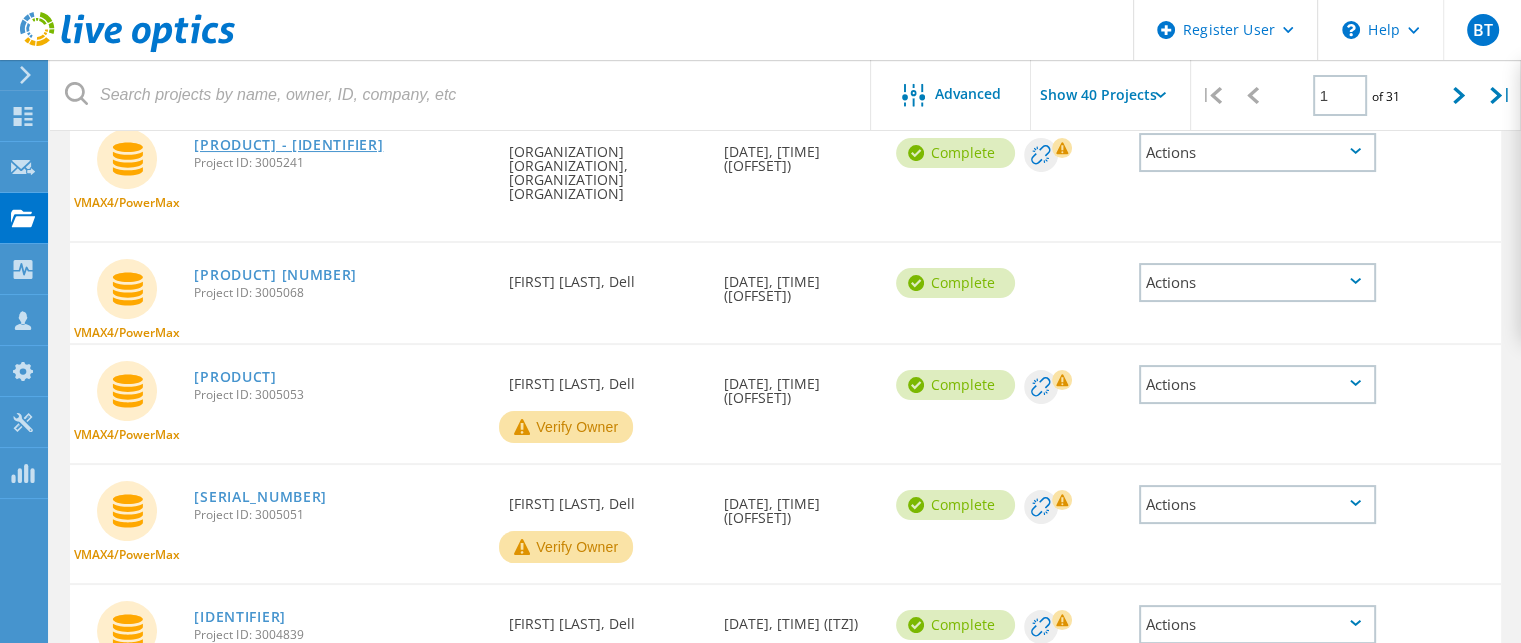 click on "[PRODUCT] - [IDENTIFIER]" 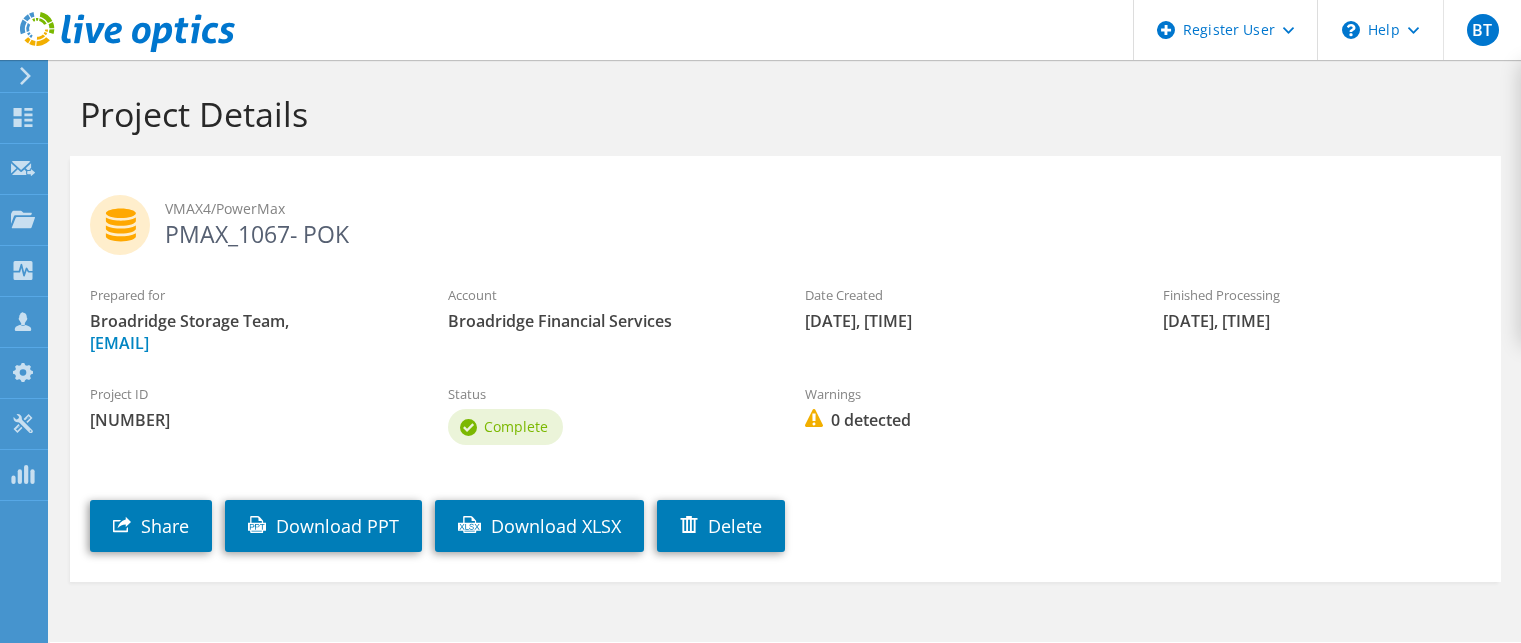 scroll, scrollTop: 0, scrollLeft: 0, axis: both 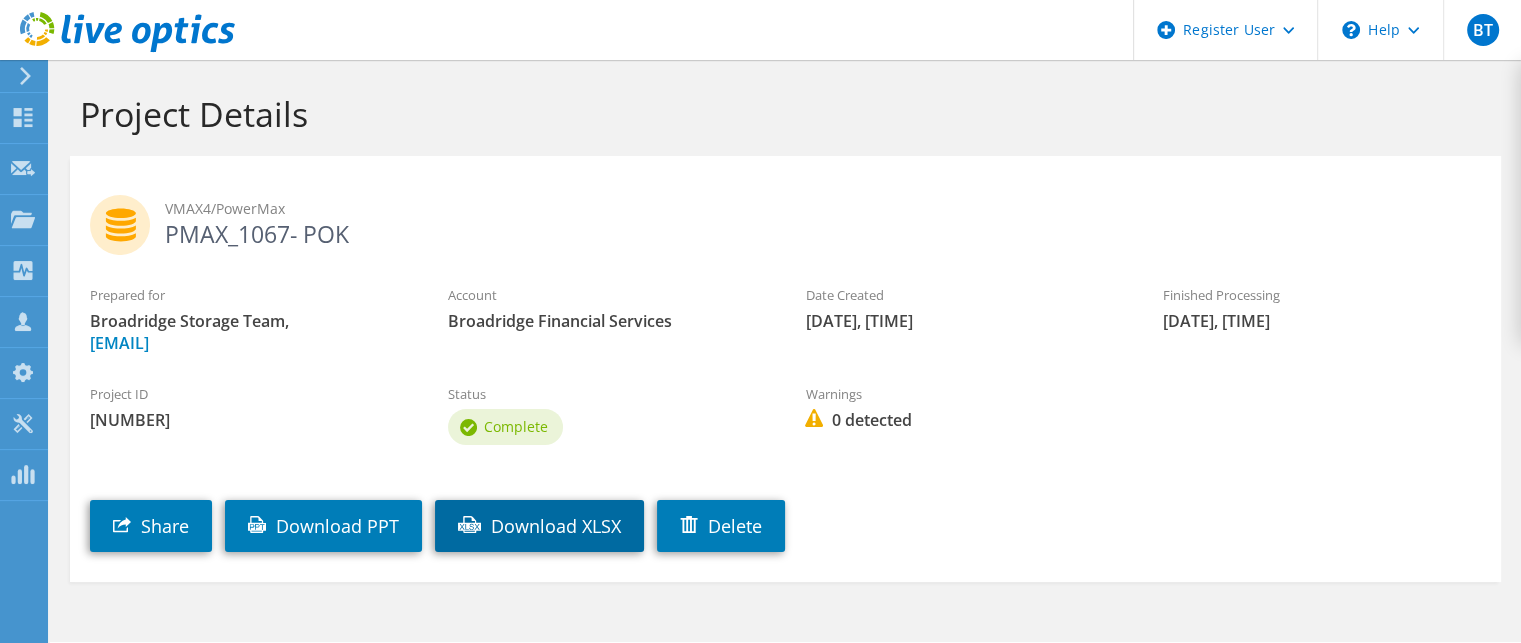 click on "Download XLSX" at bounding box center [539, 526] 